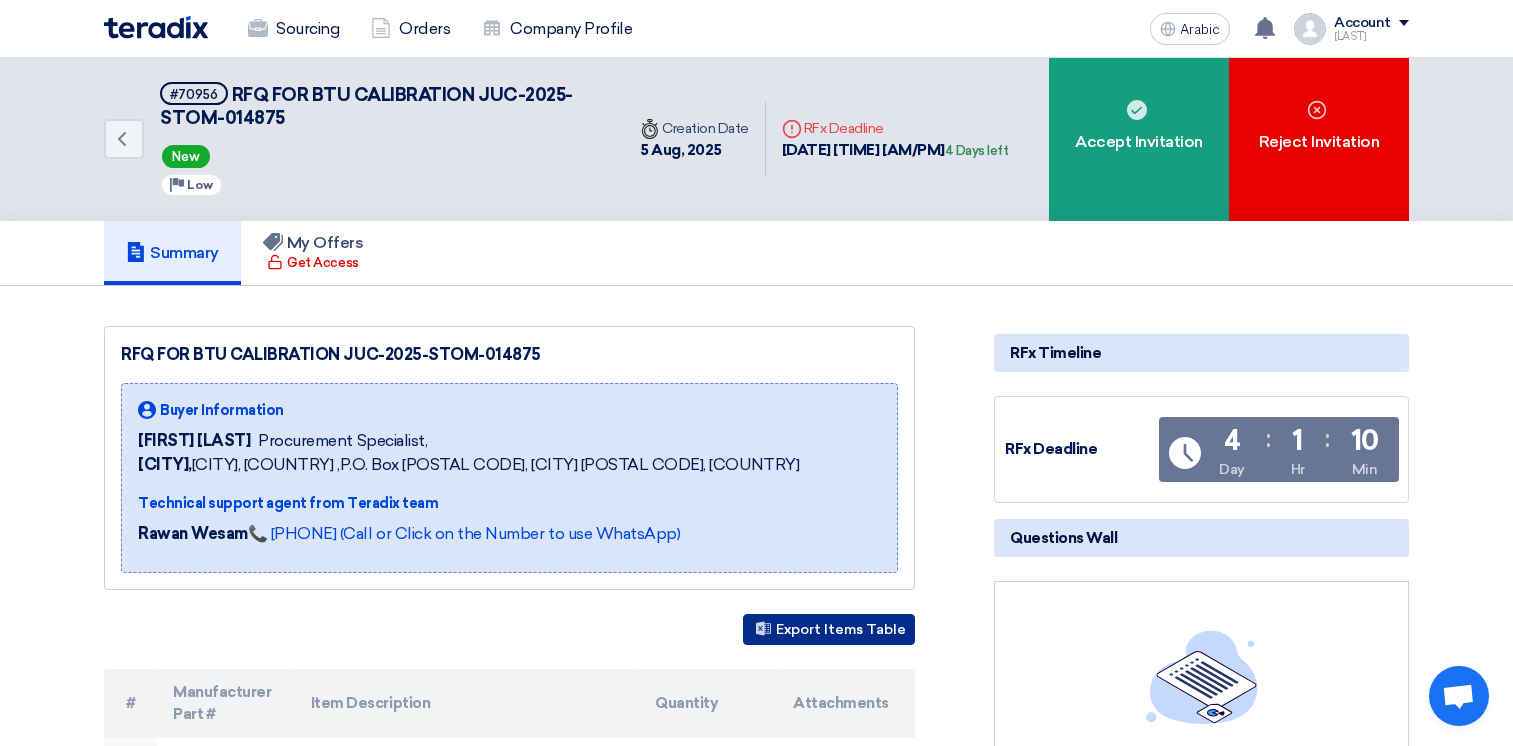 scroll, scrollTop: 400, scrollLeft: 0, axis: vertical 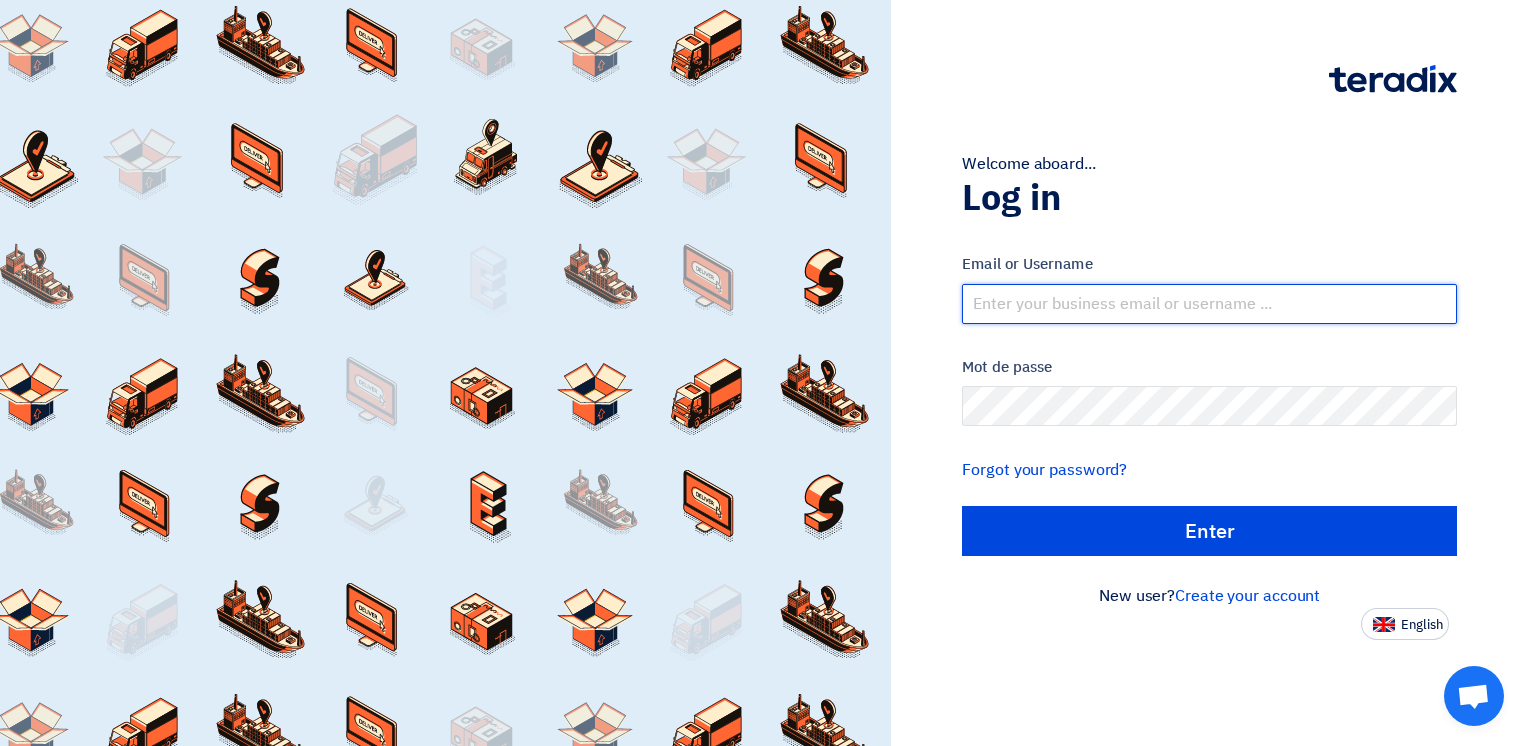 click at bounding box center [1209, 304] 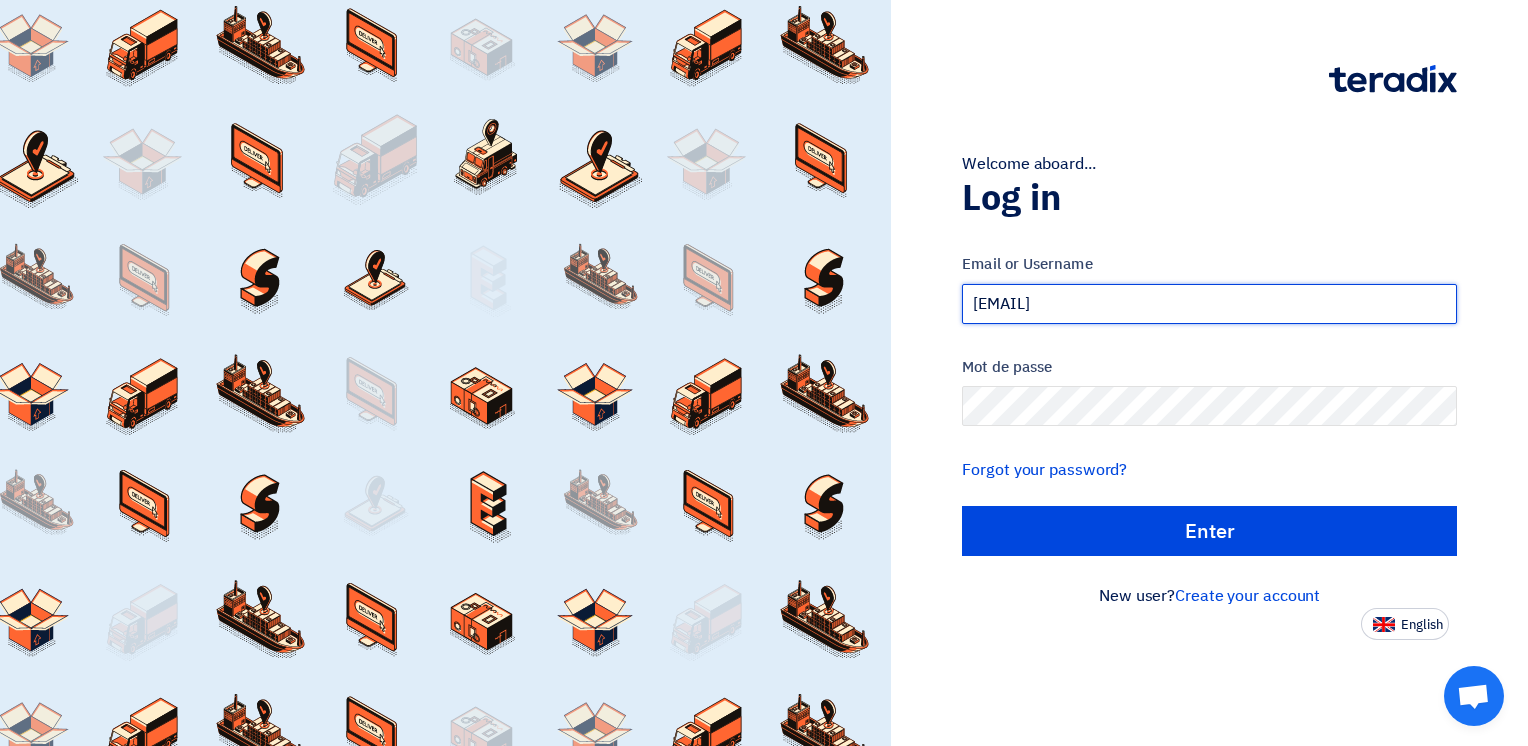 type on "[EMAIL]" 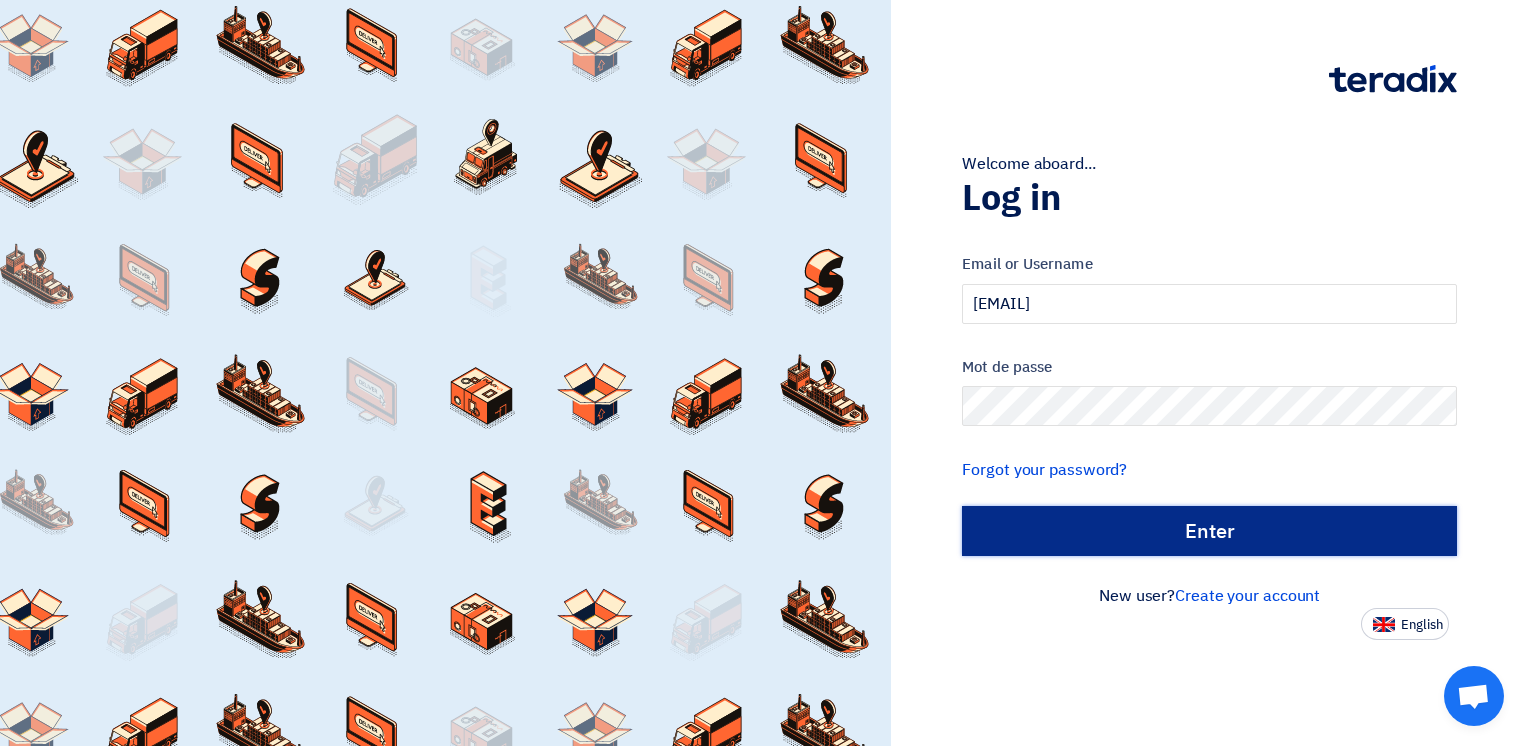click on "الدخول" 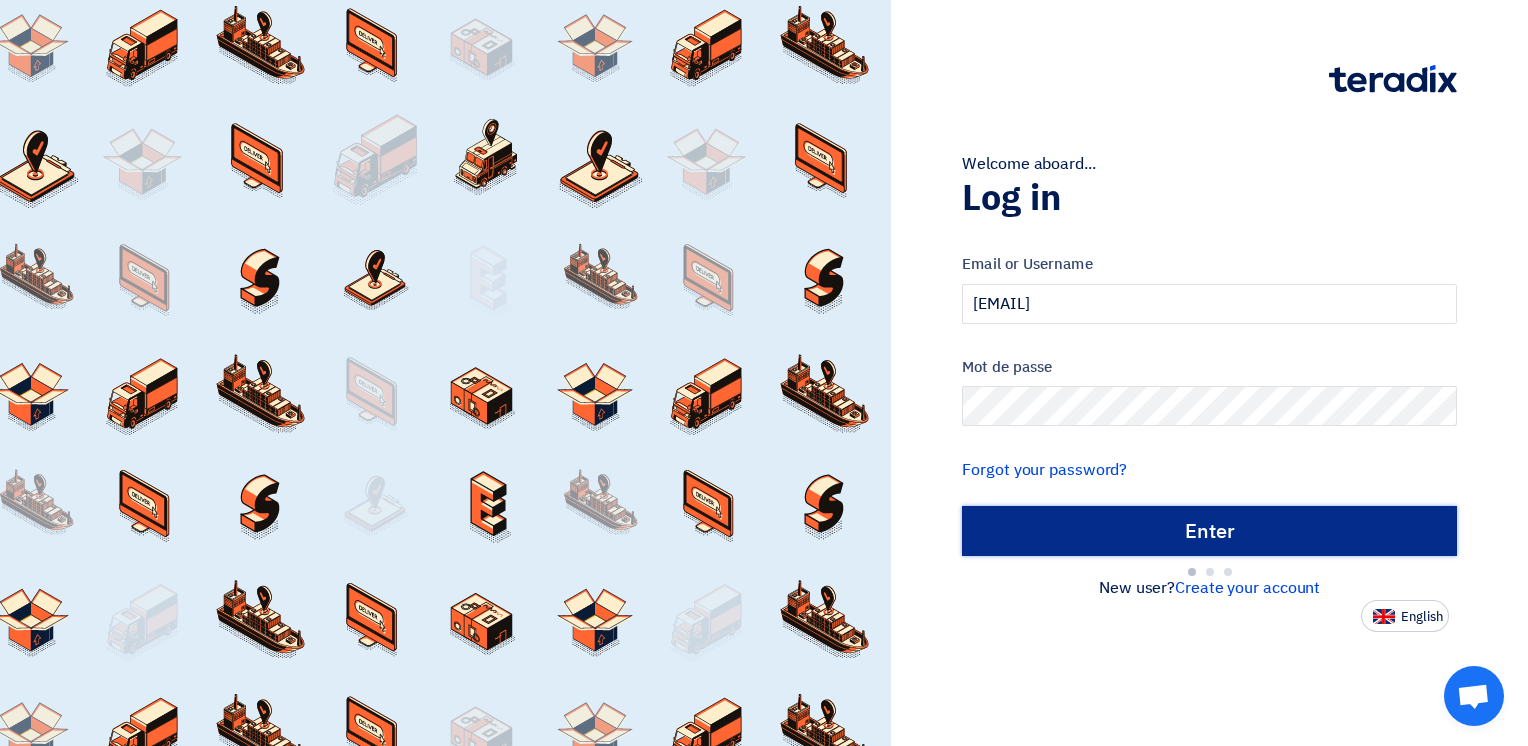 type on "Sign in" 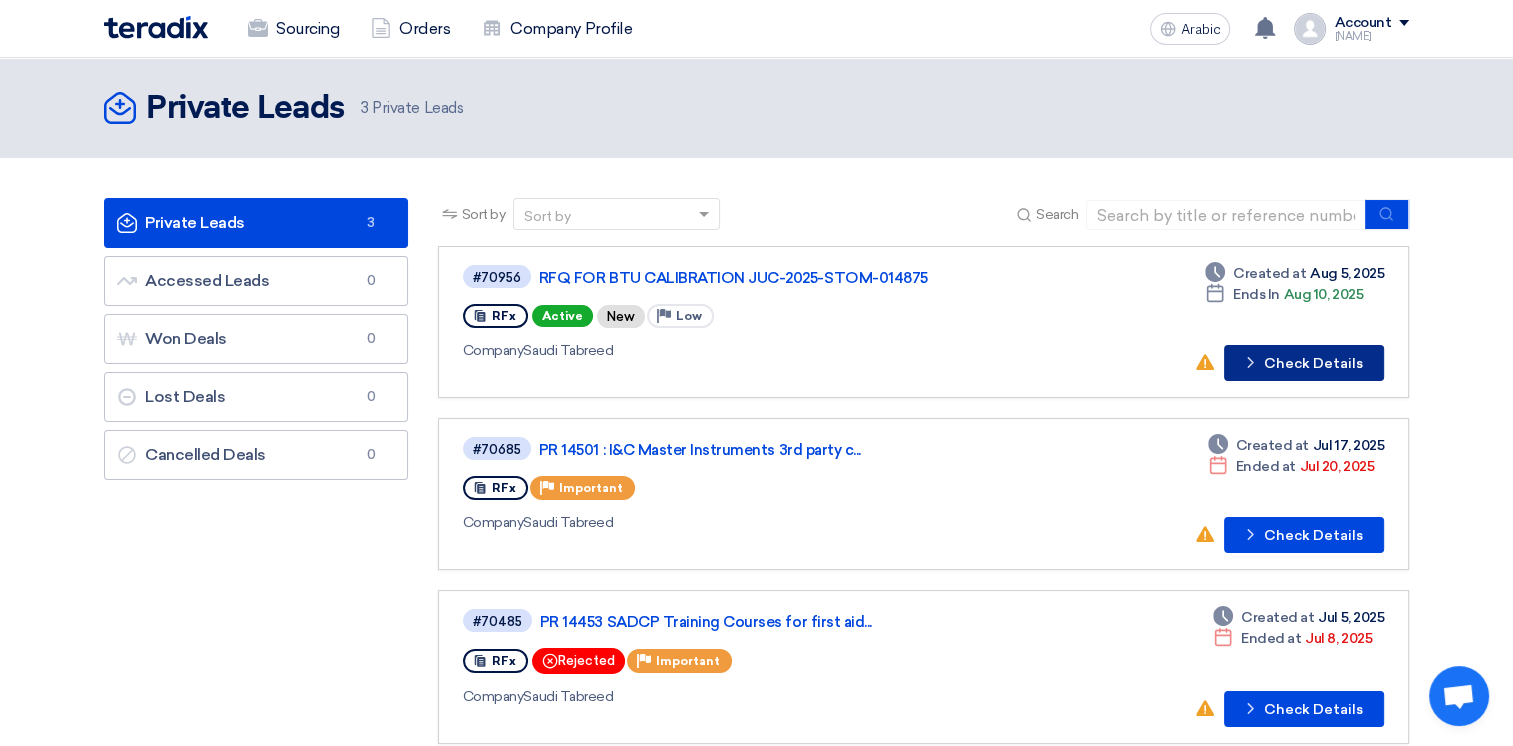 click on "Check Details" 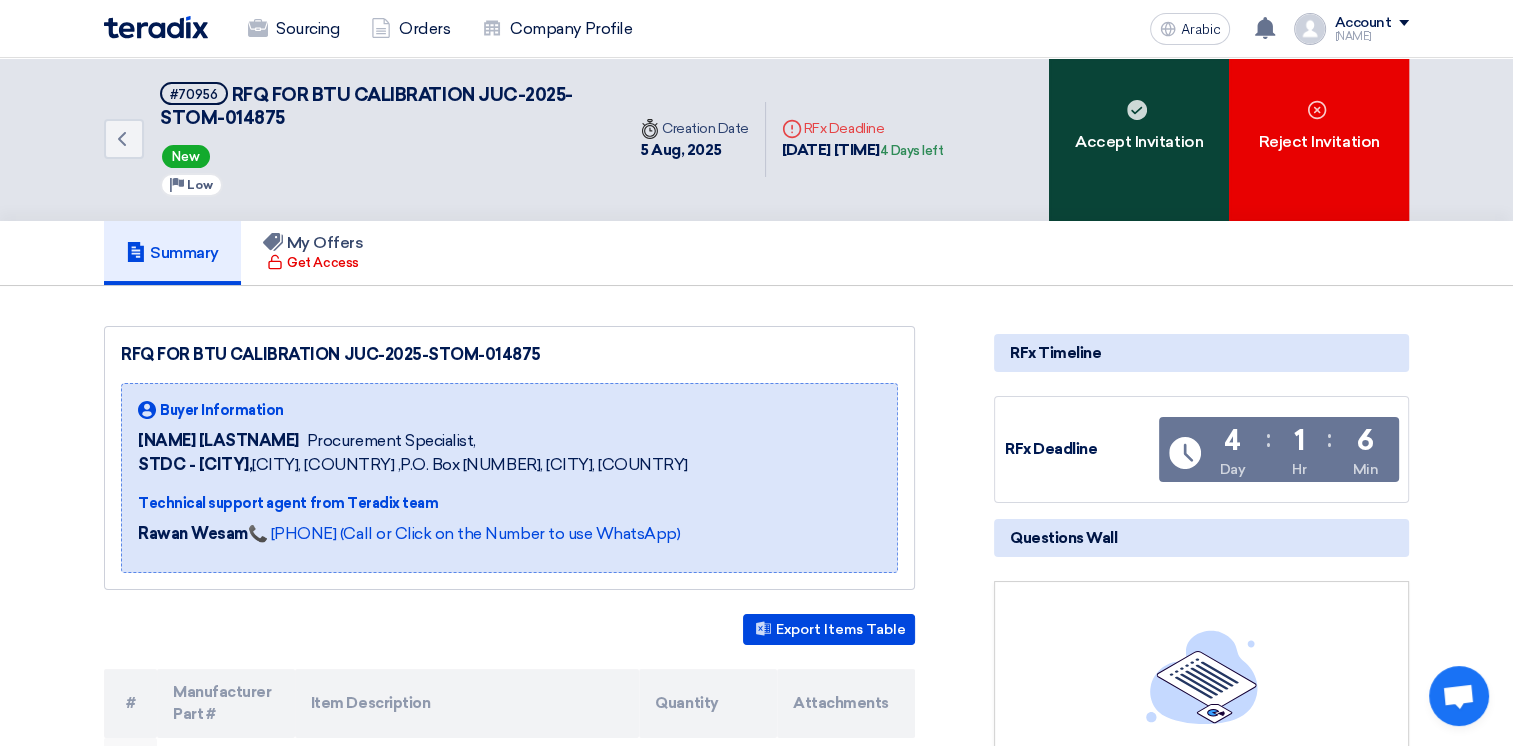 click on "Accept Invitation" 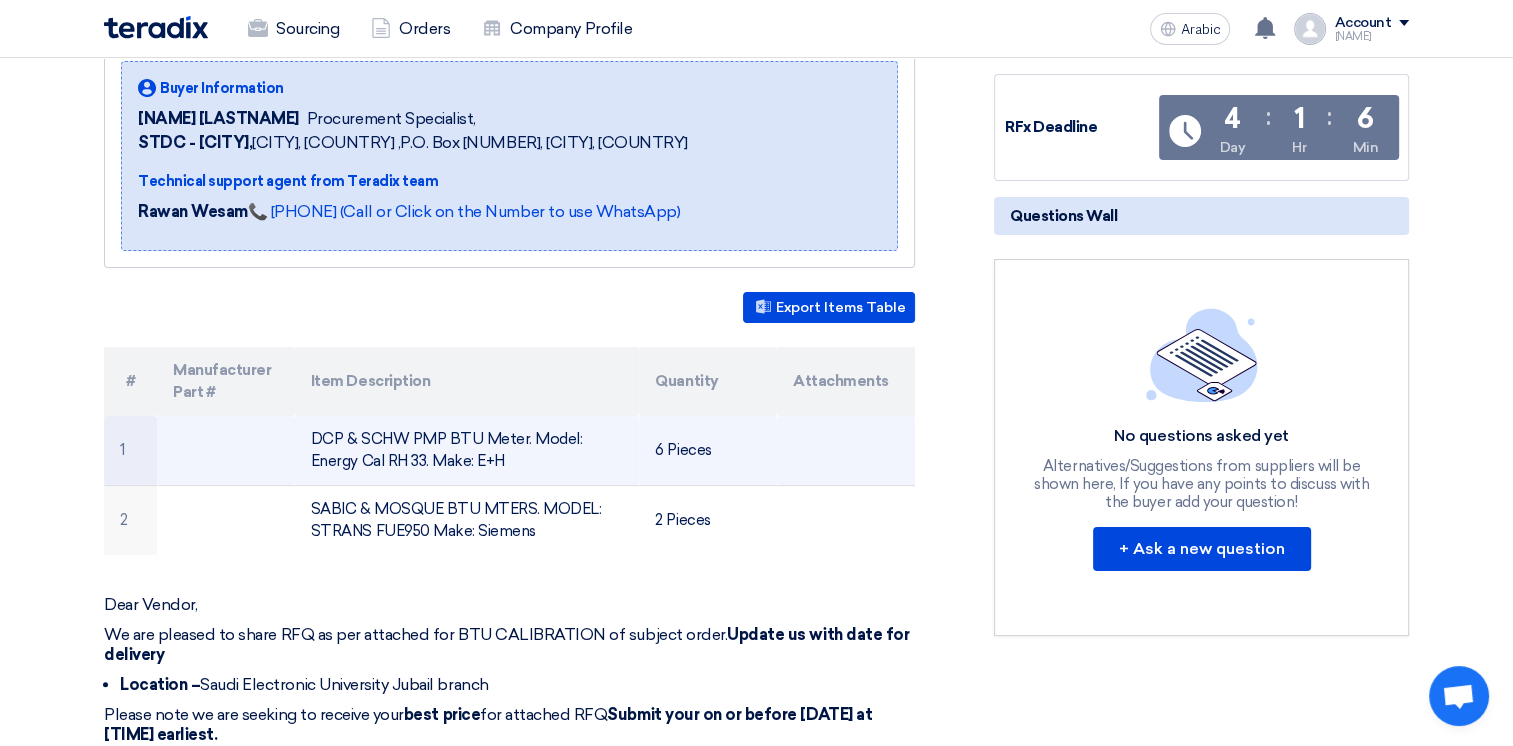 scroll, scrollTop: 0, scrollLeft: 0, axis: both 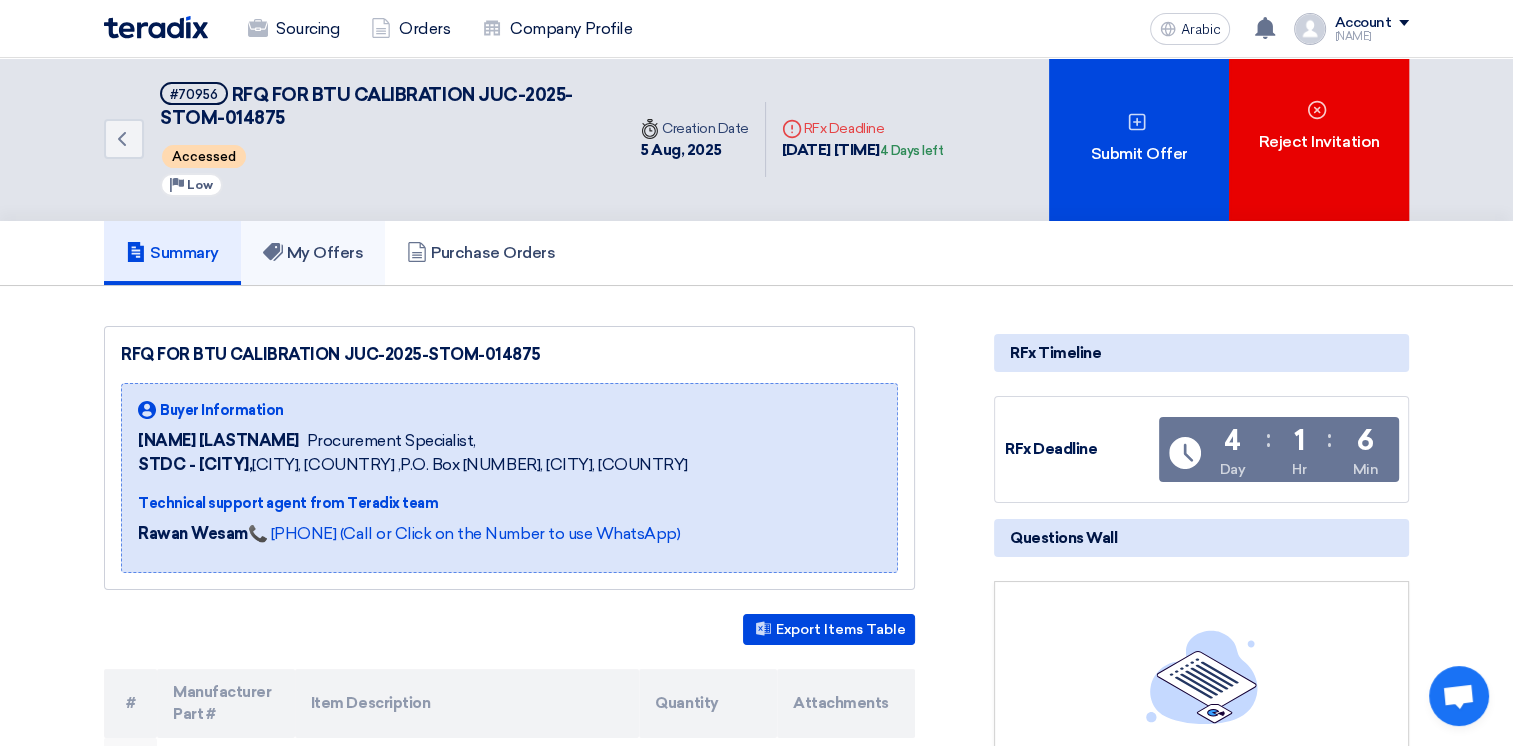 click on "My Offers" 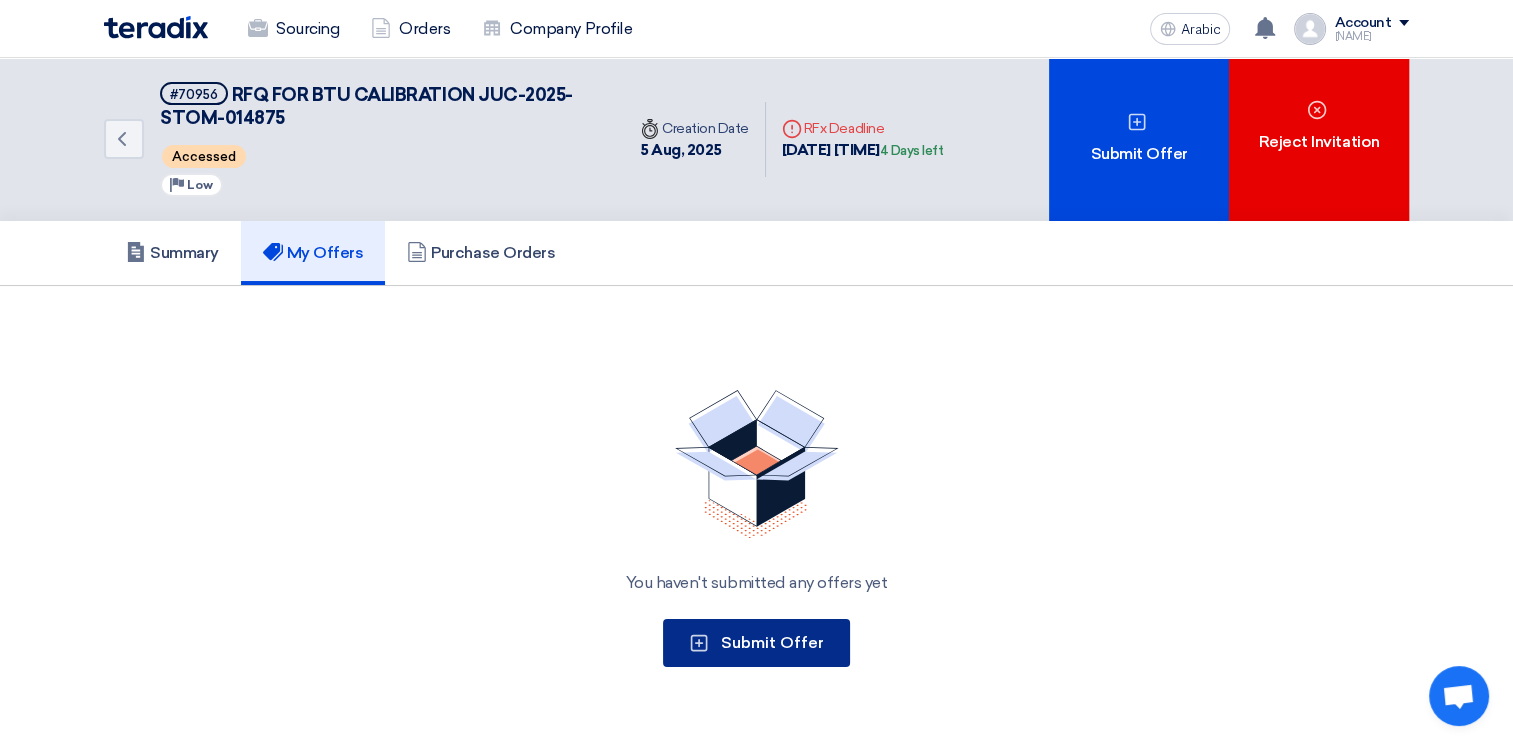 click on "Submit Offer" 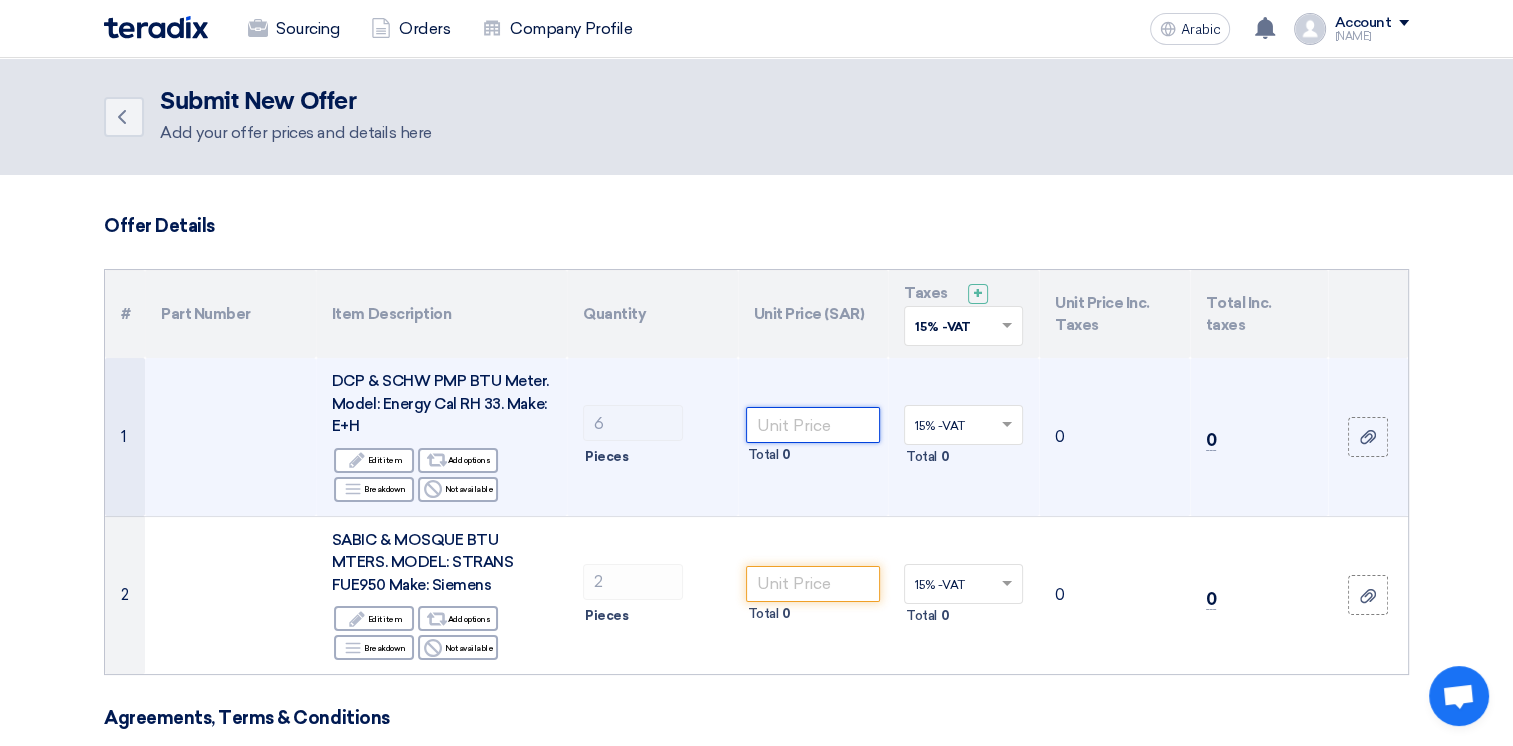 click 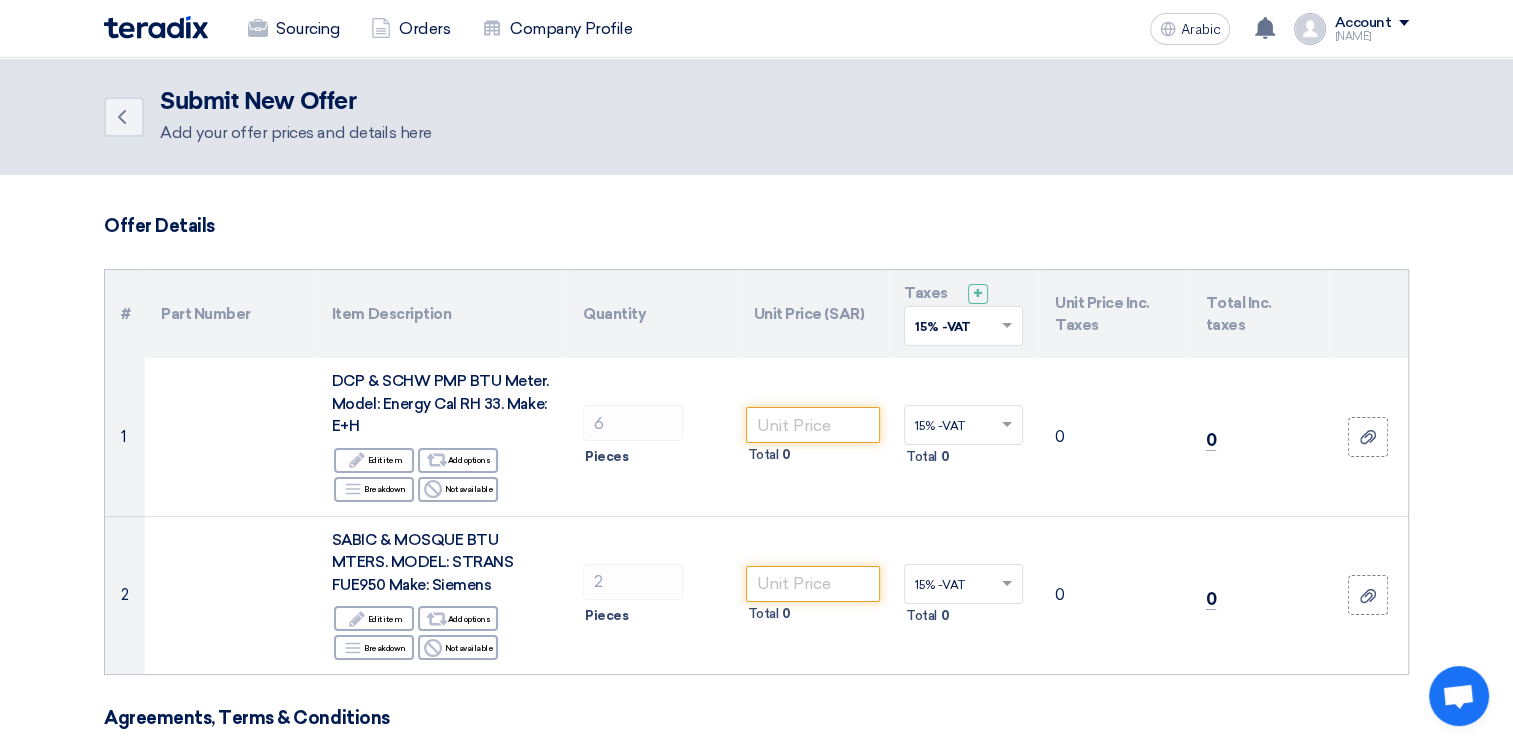 click on "Offer Details
#
Part Number
Item Description
Quantity
Unit Price (SAR)
Taxes
+
'Select taxes...
15% -VAT
×" 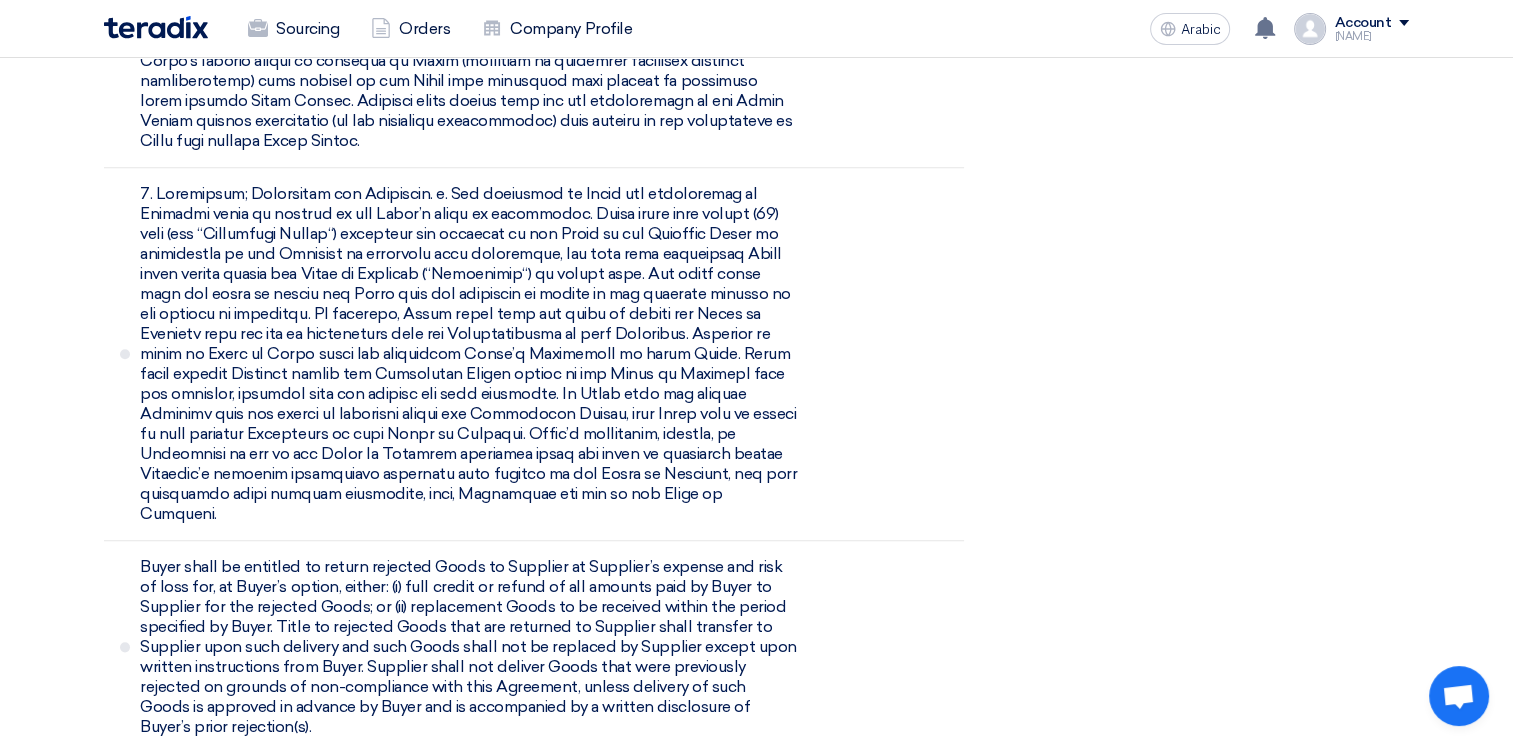 scroll, scrollTop: 2500, scrollLeft: 0, axis: vertical 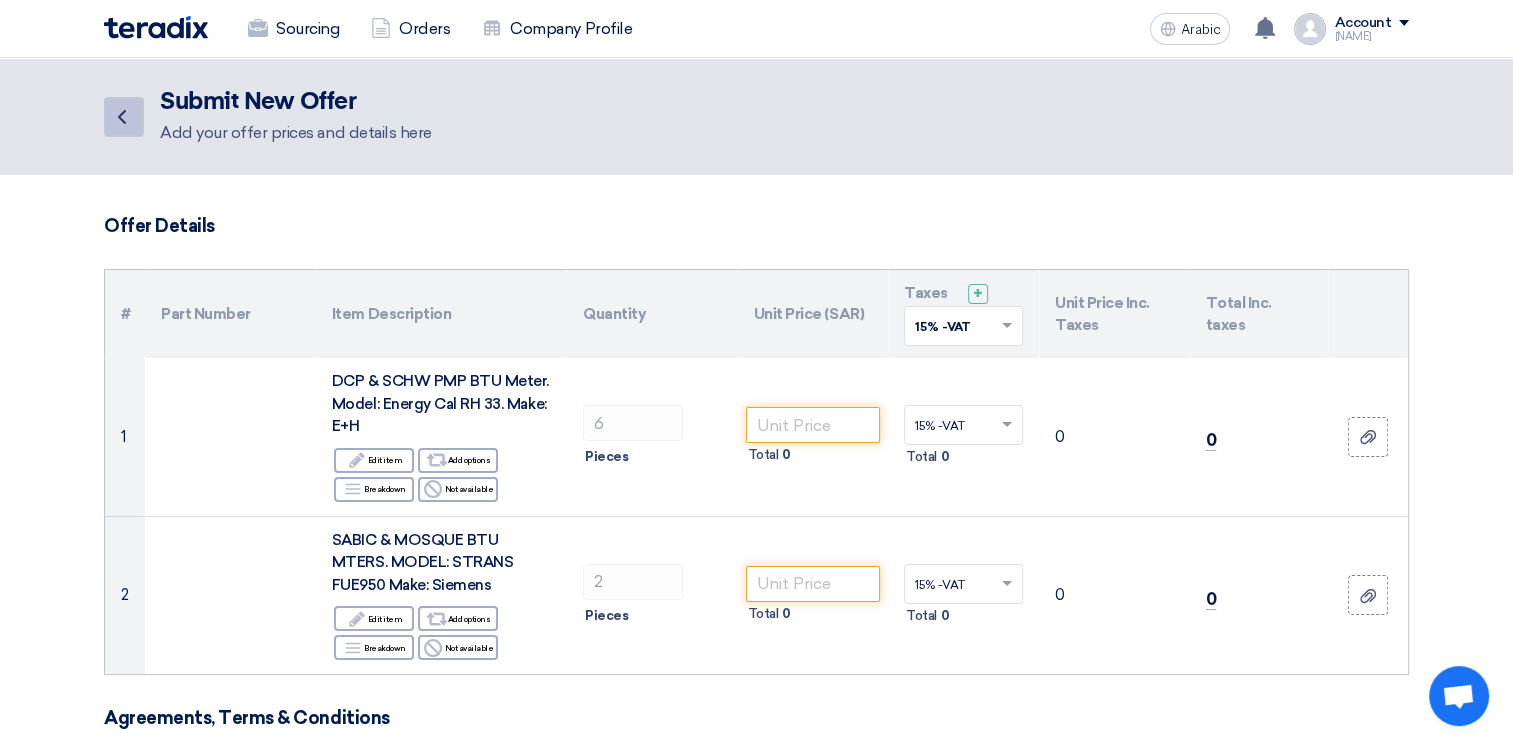 click 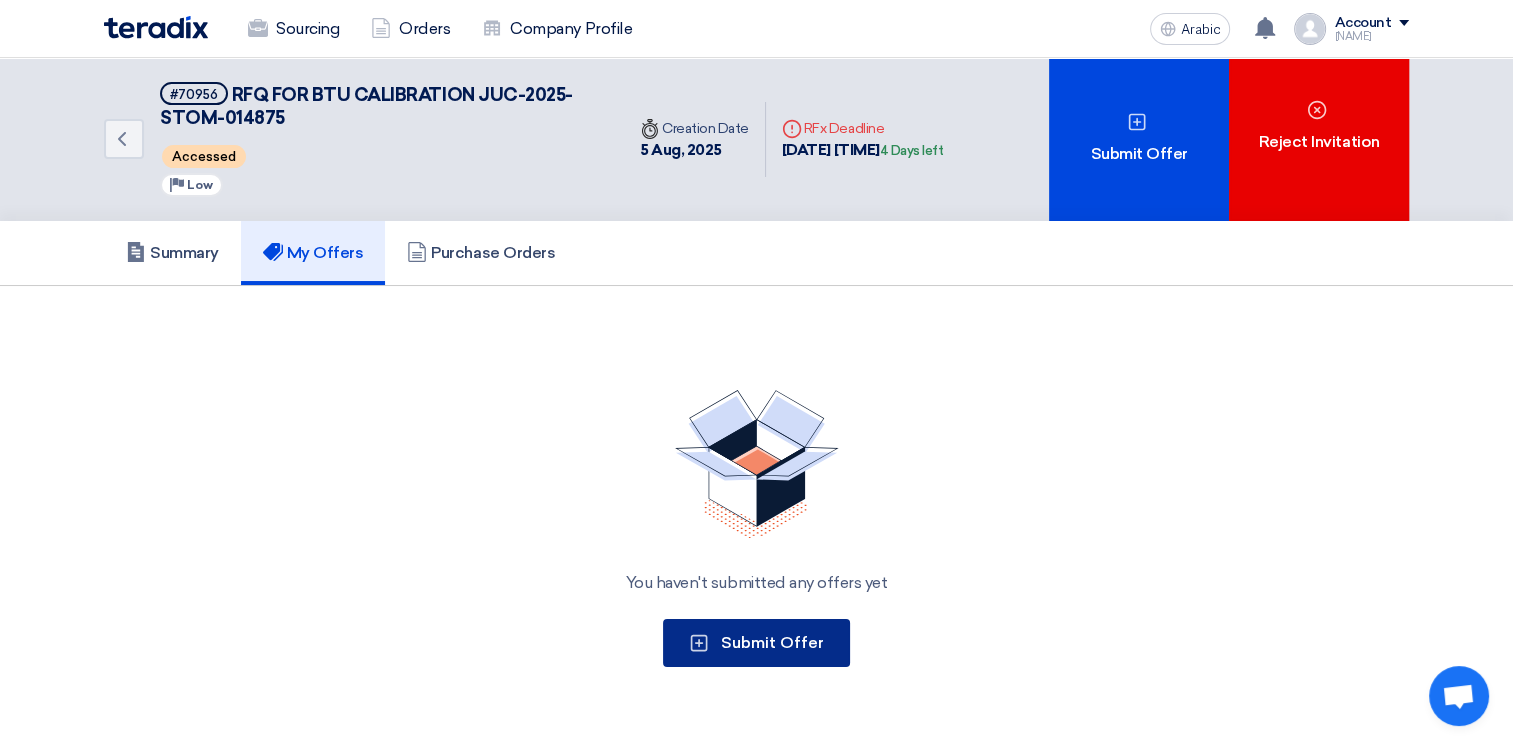 click on "Submit Offer" 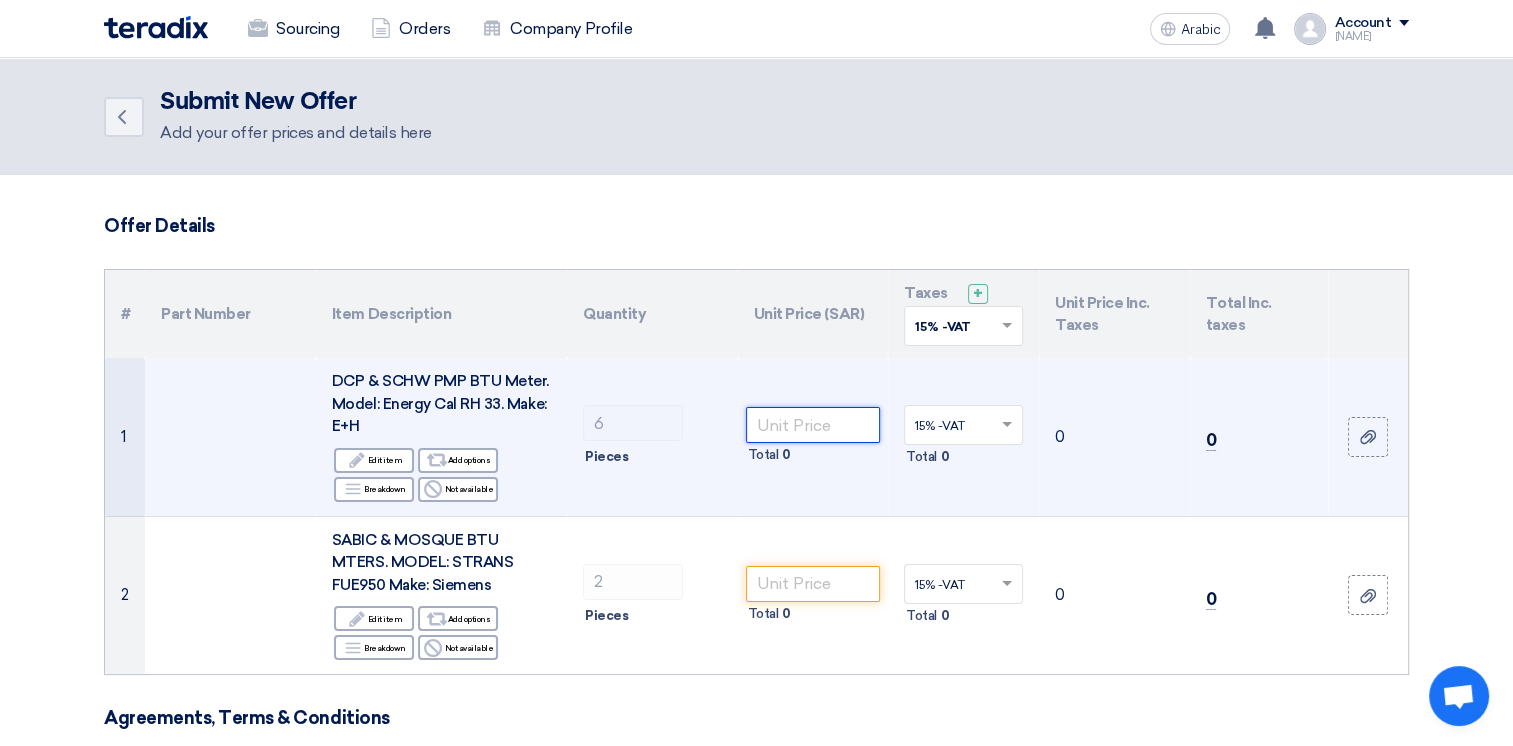 click 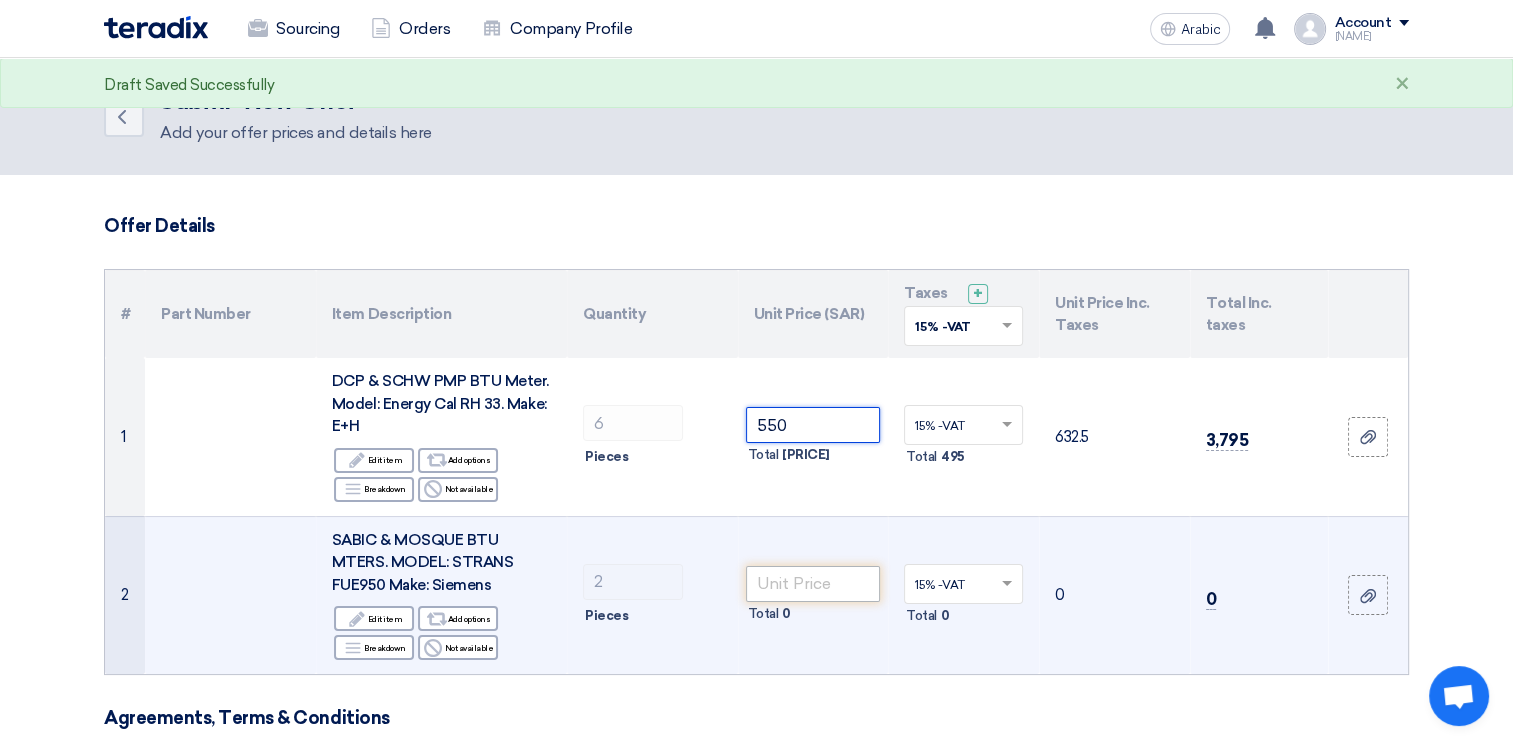 type on "550" 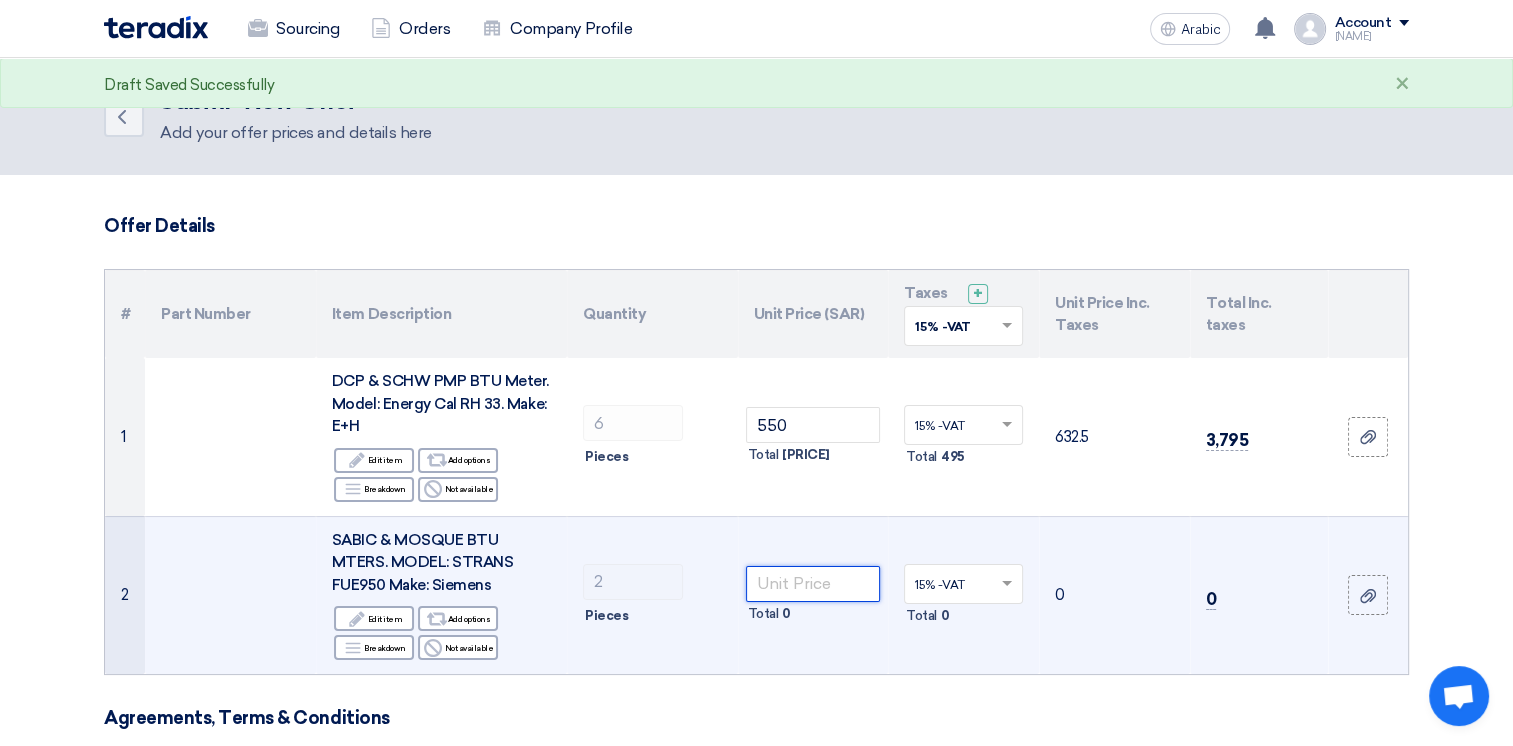 click 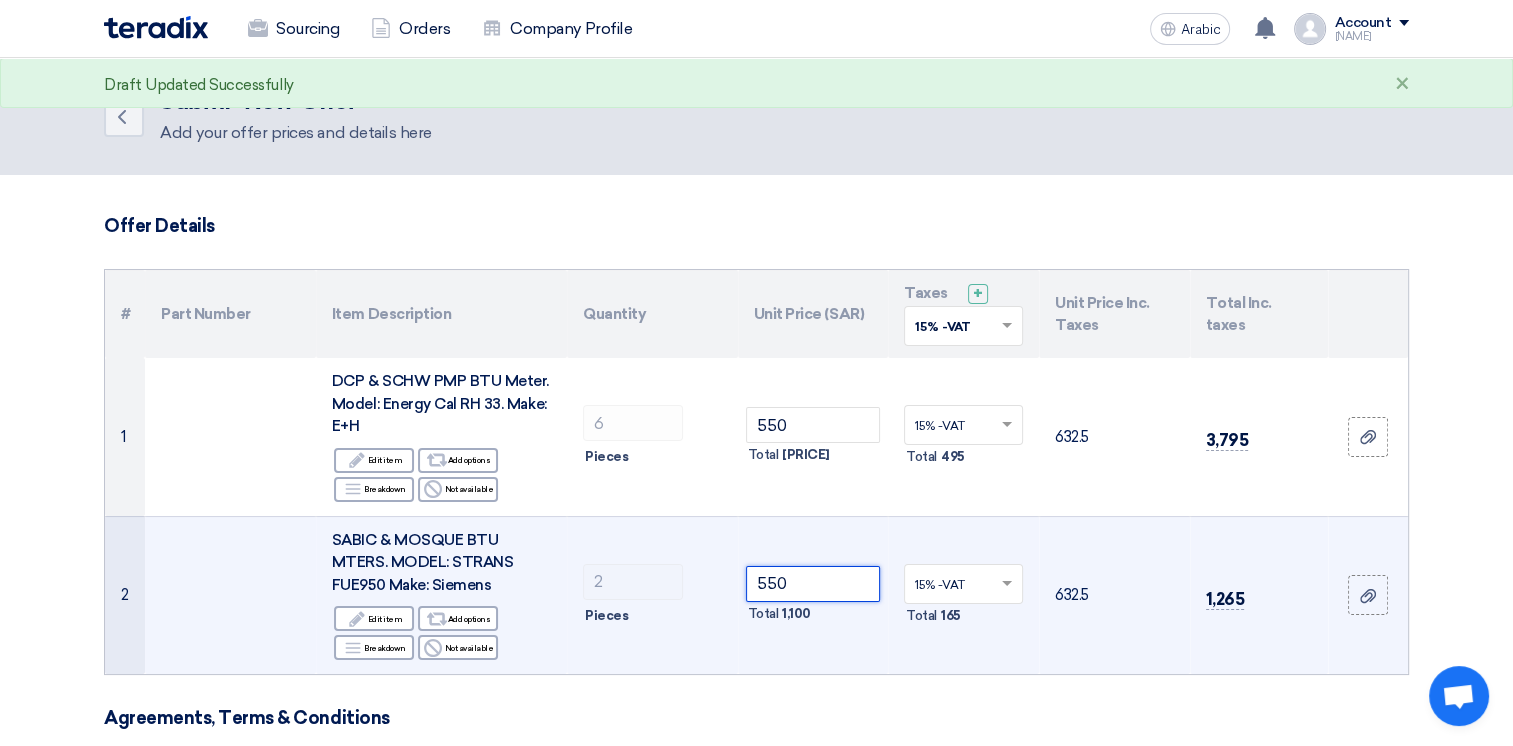 type on "550" 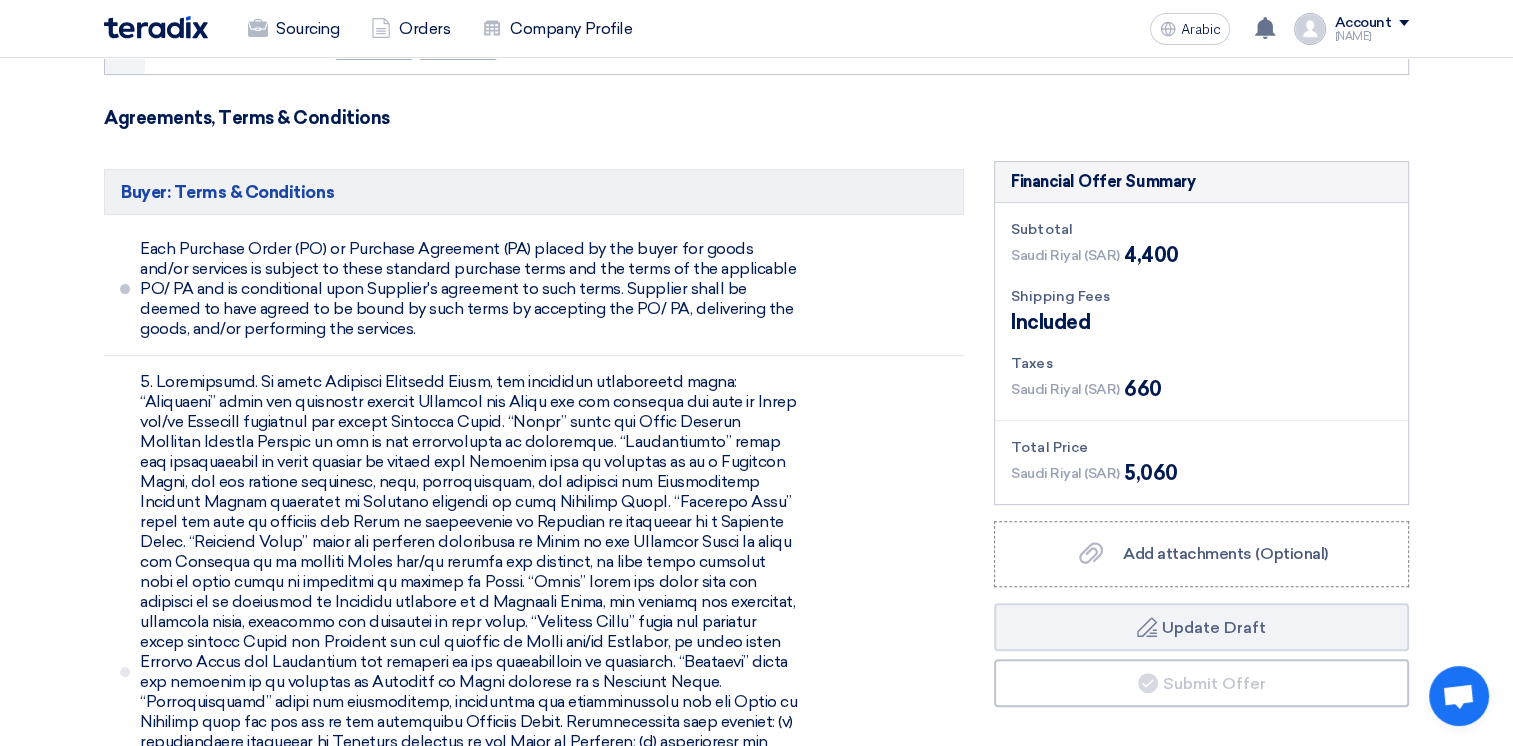 scroll, scrollTop: 700, scrollLeft: 0, axis: vertical 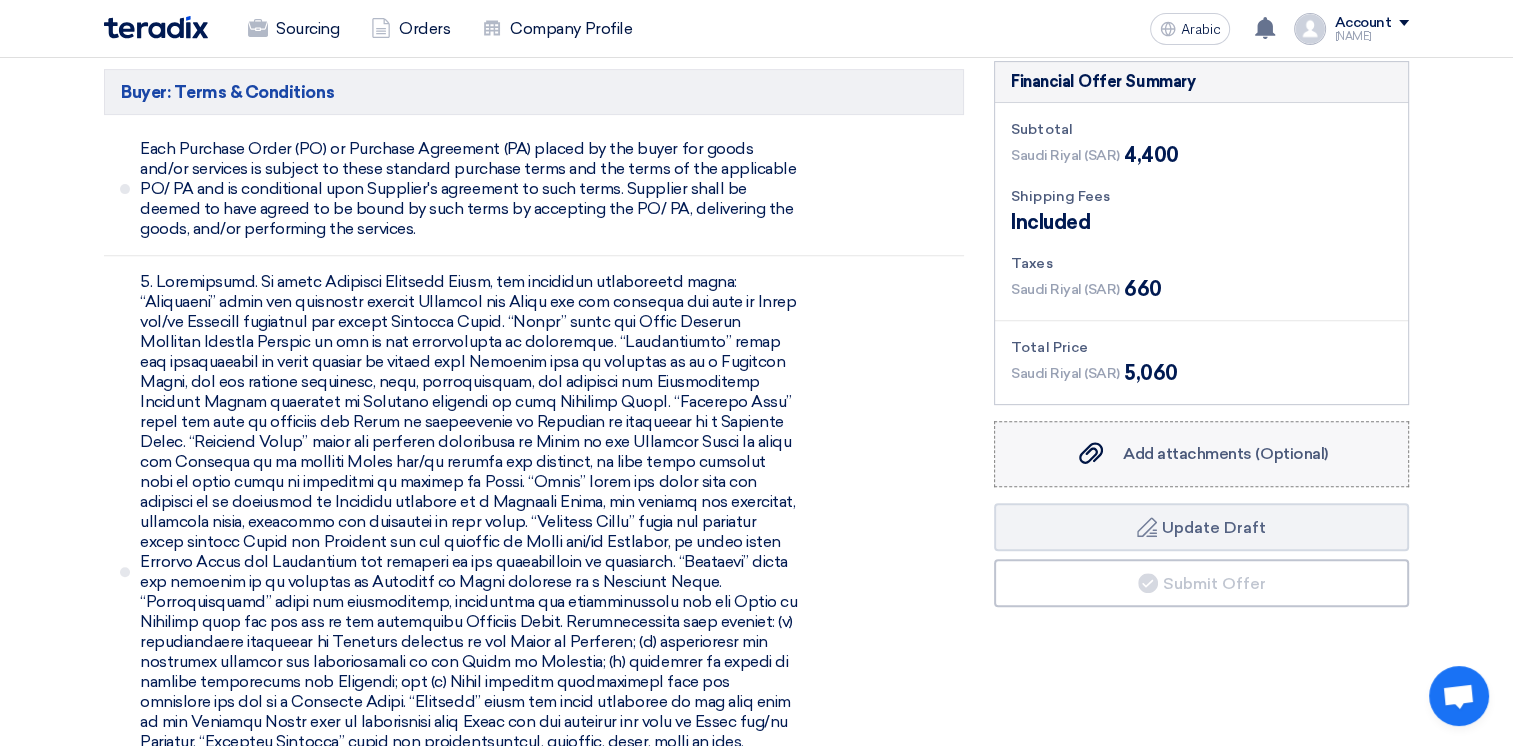 click on "Add attachments (Optional)
Add attachments (Optional)" 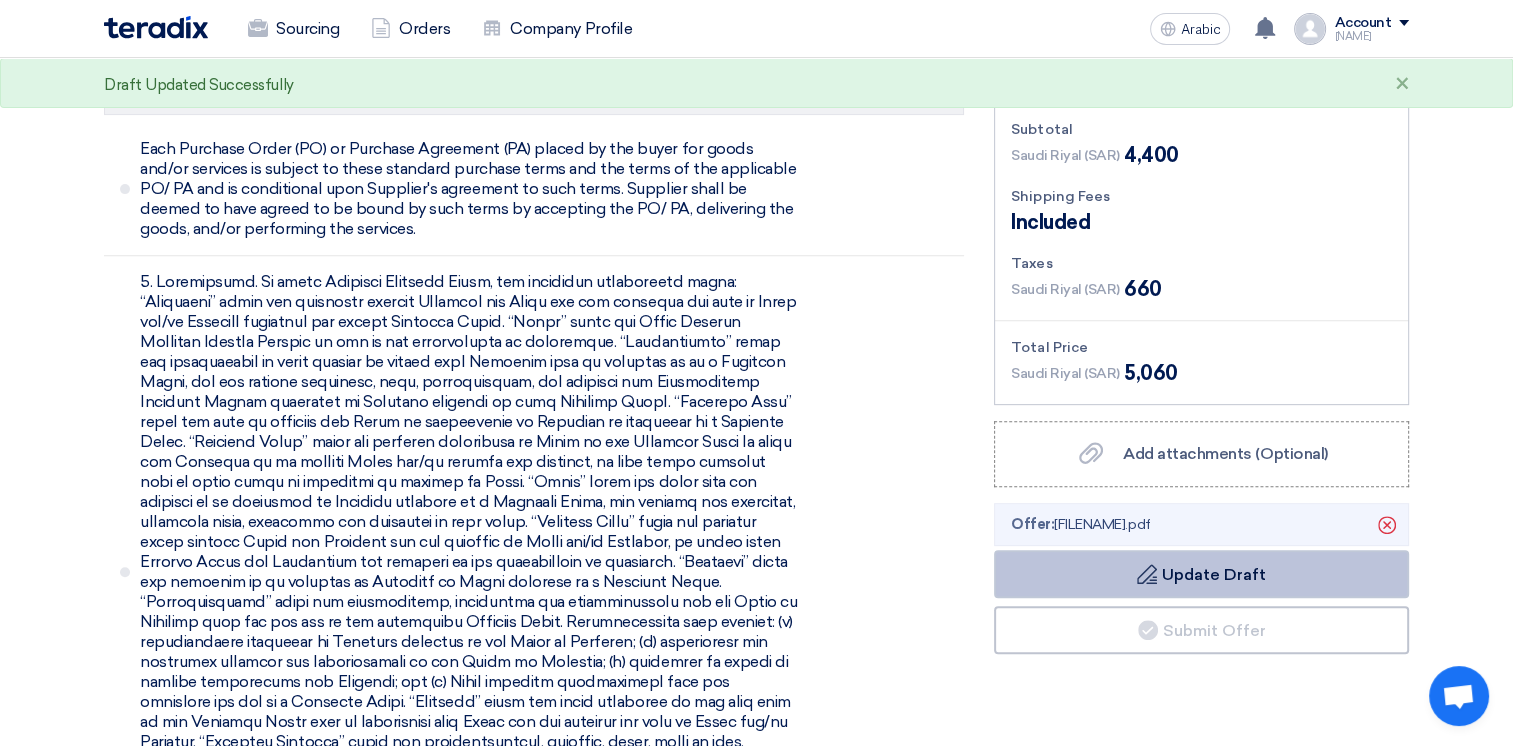 click on "Update Draft" 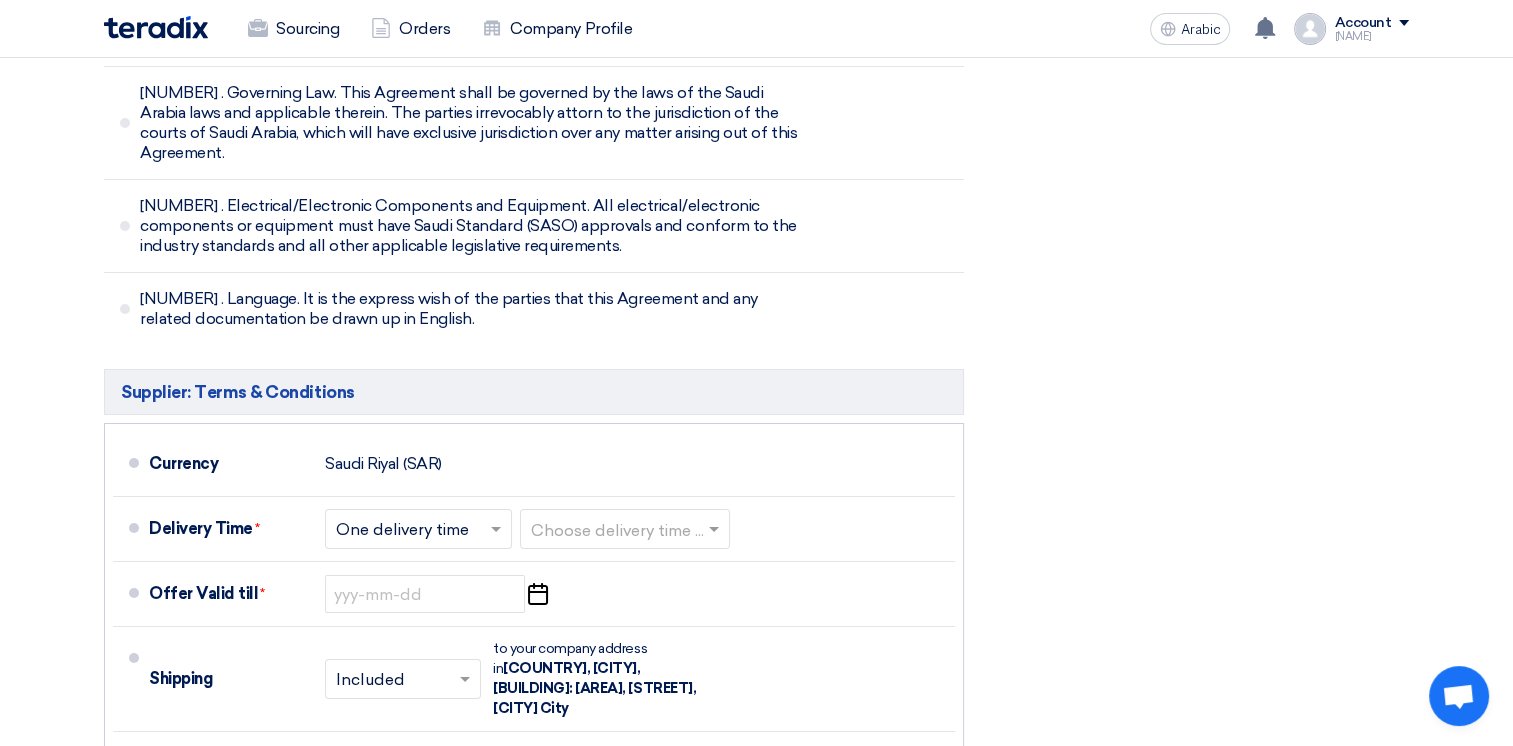 scroll, scrollTop: 7600, scrollLeft: 0, axis: vertical 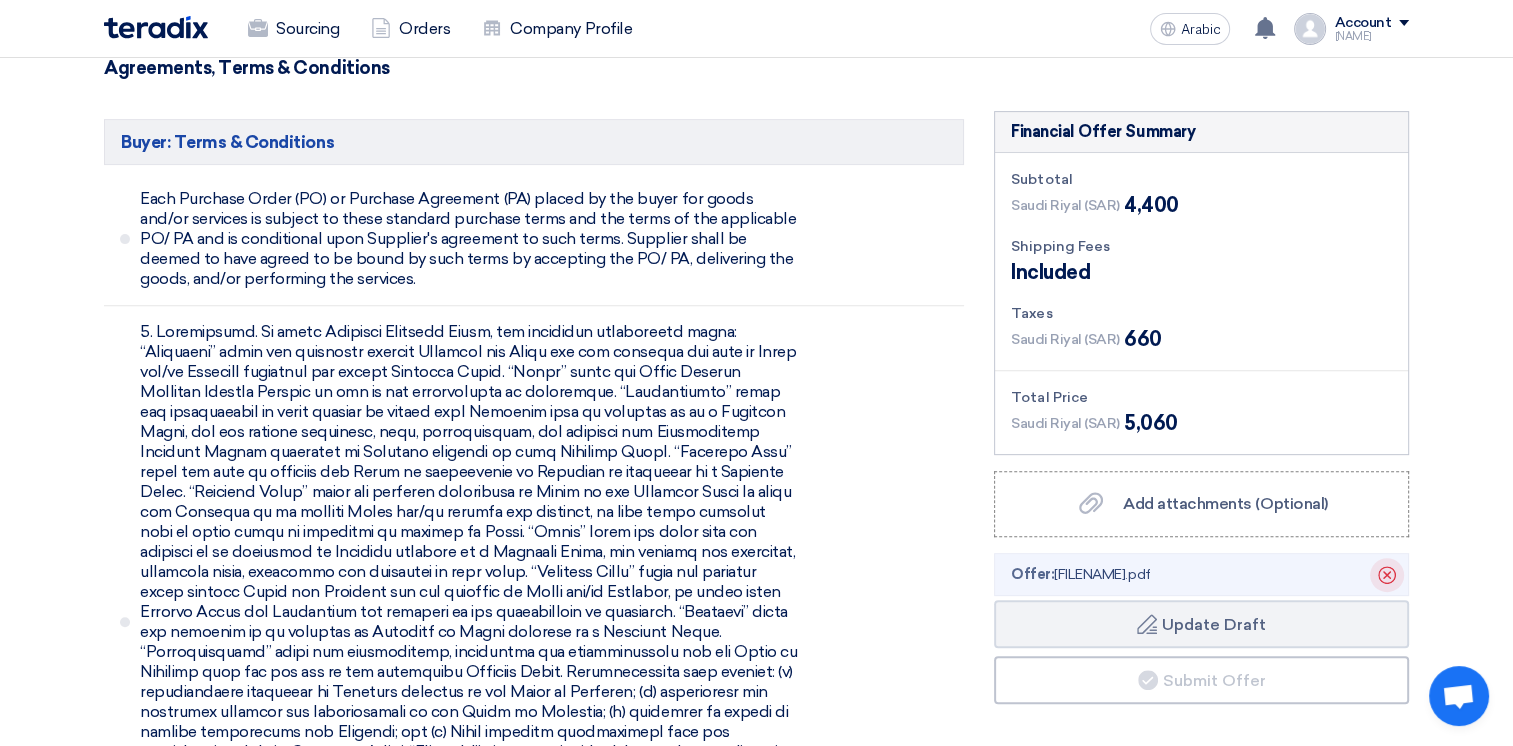 click on "Delete" 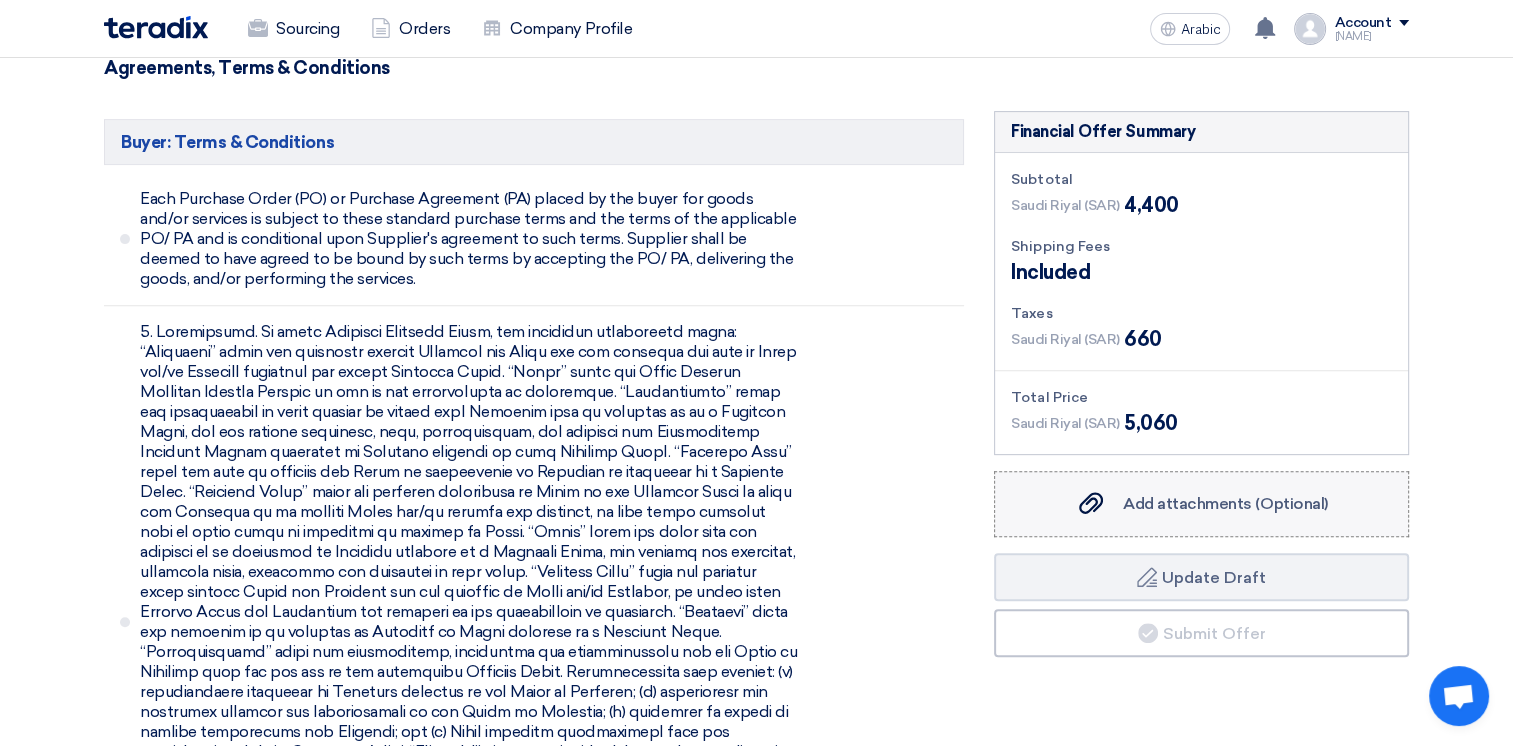 click on "Add attachments (Optional)" 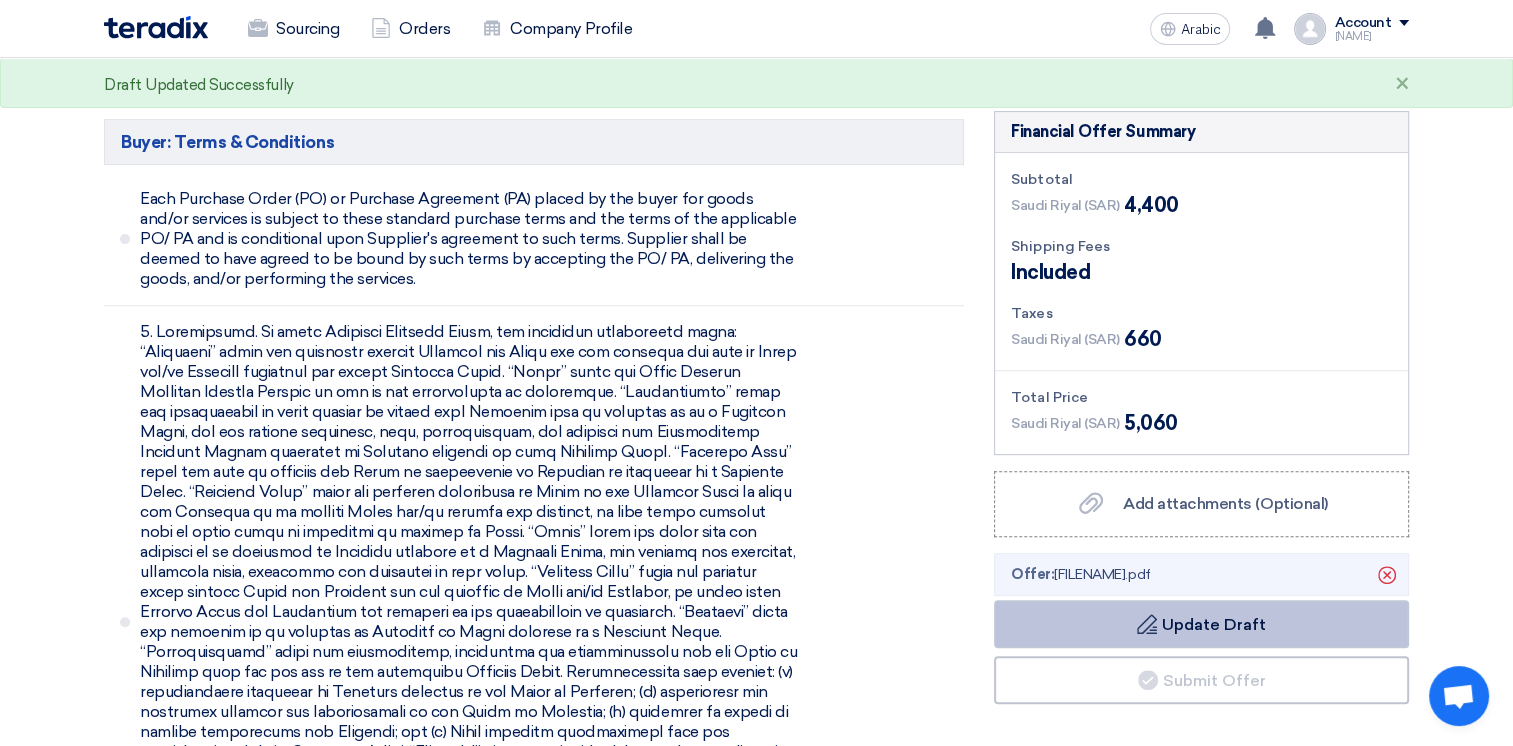 click on "Draft
Update Draft" 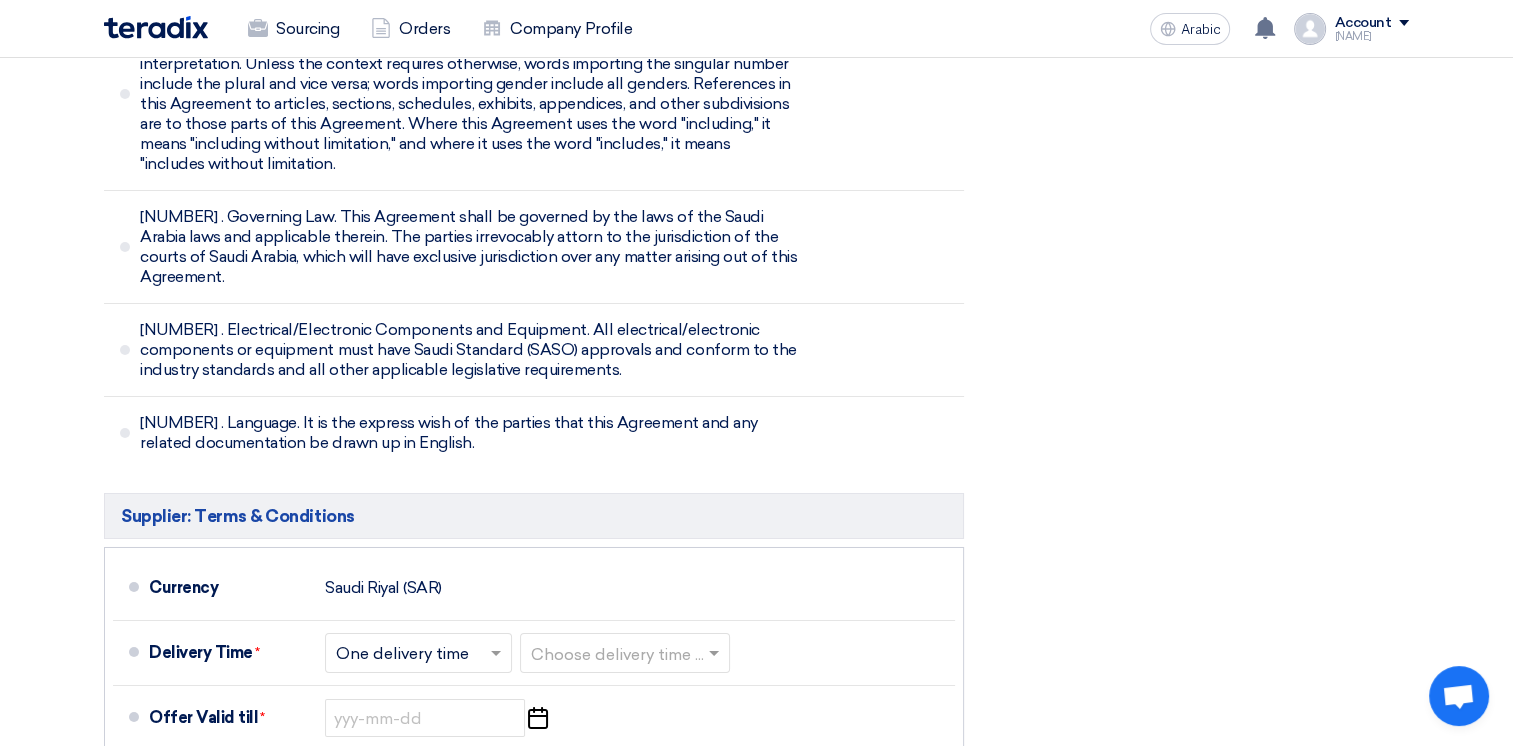 scroll, scrollTop: 7000, scrollLeft: 0, axis: vertical 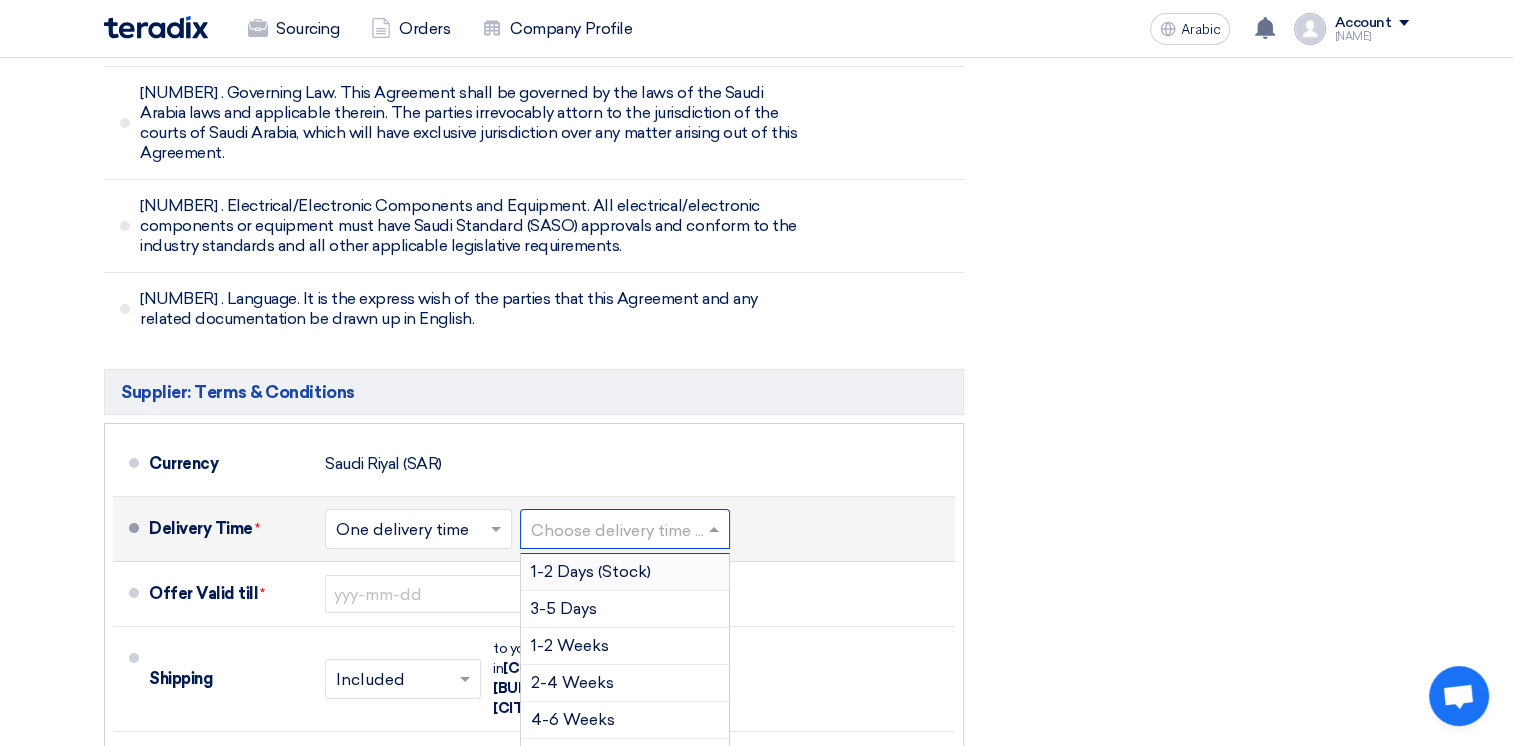 click 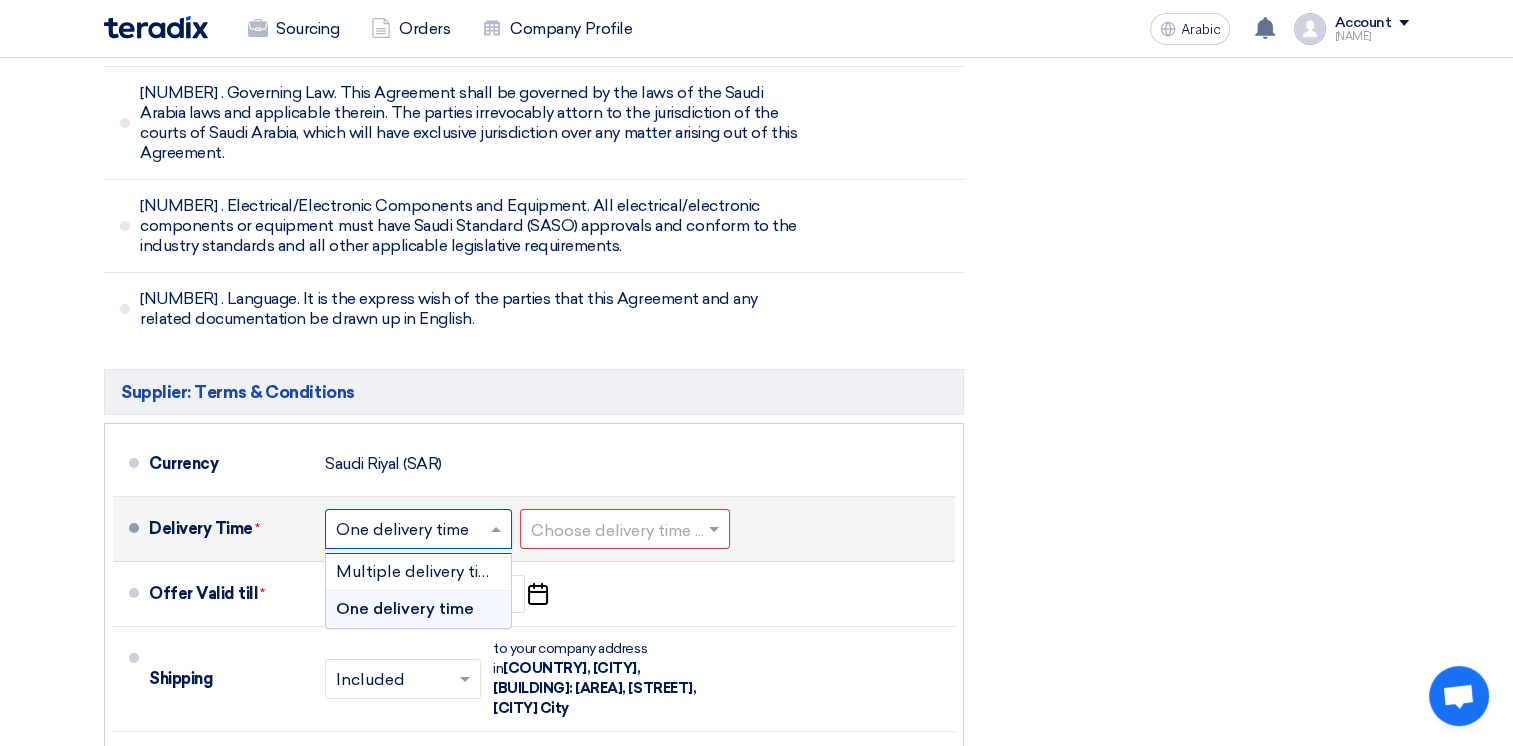 click 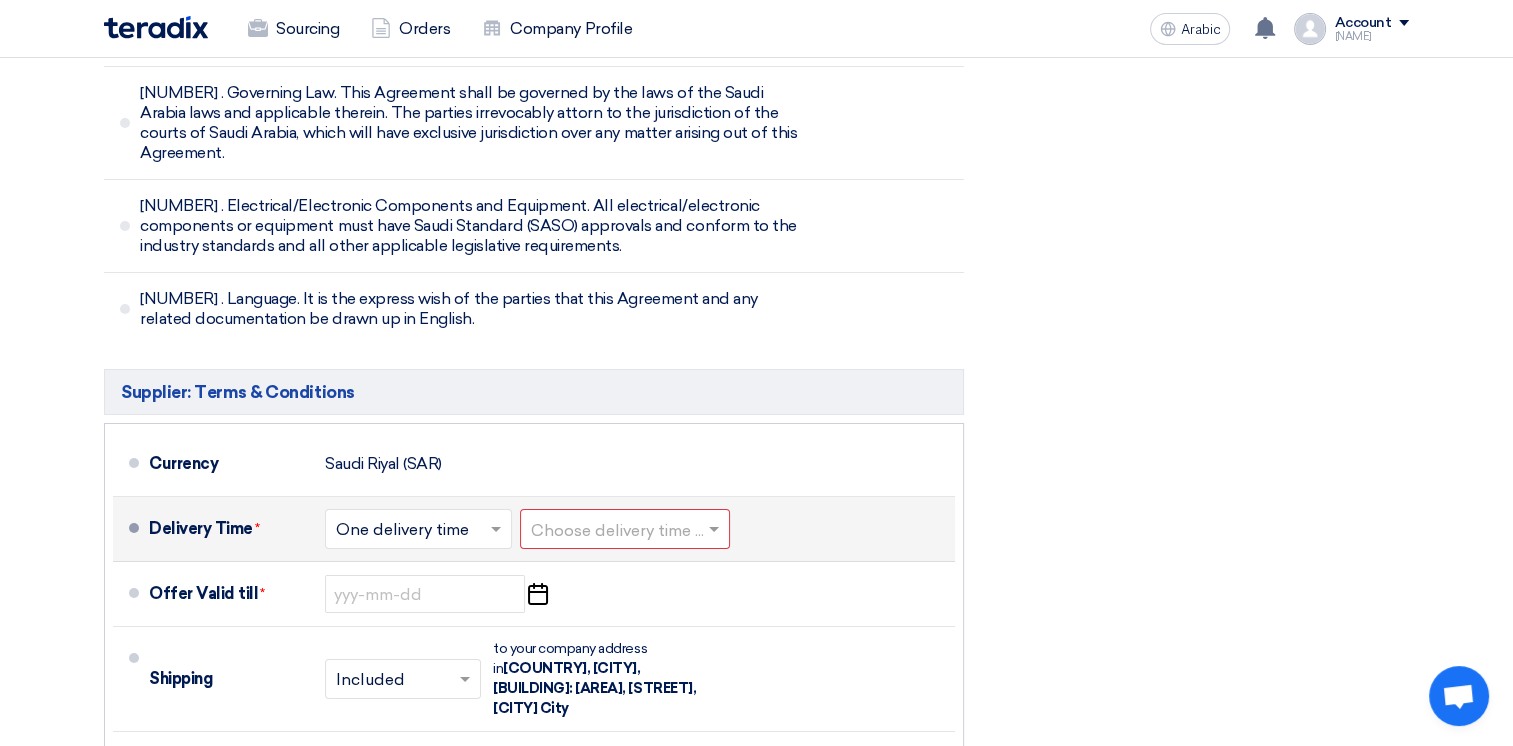 click 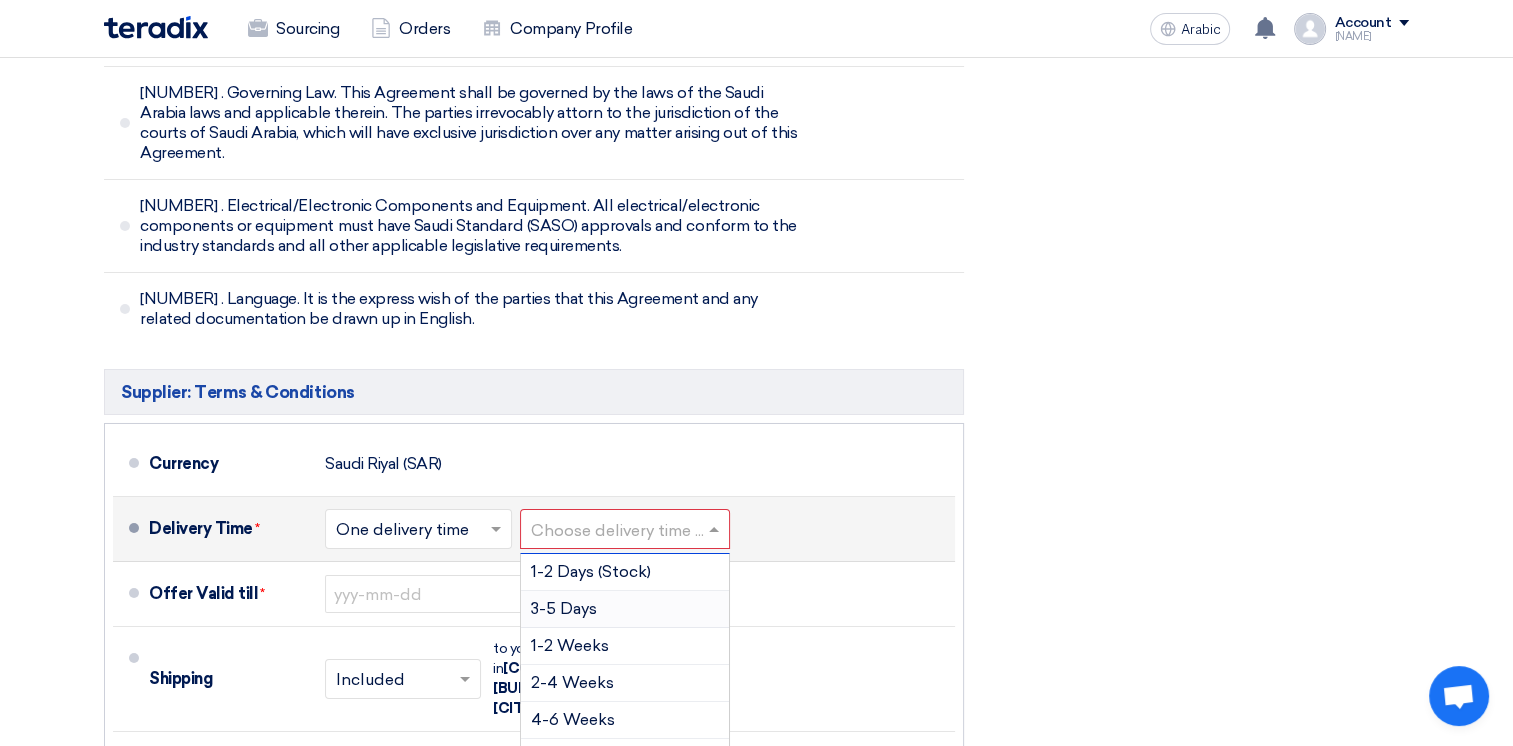 click on "3-5 Days" at bounding box center (564, 608) 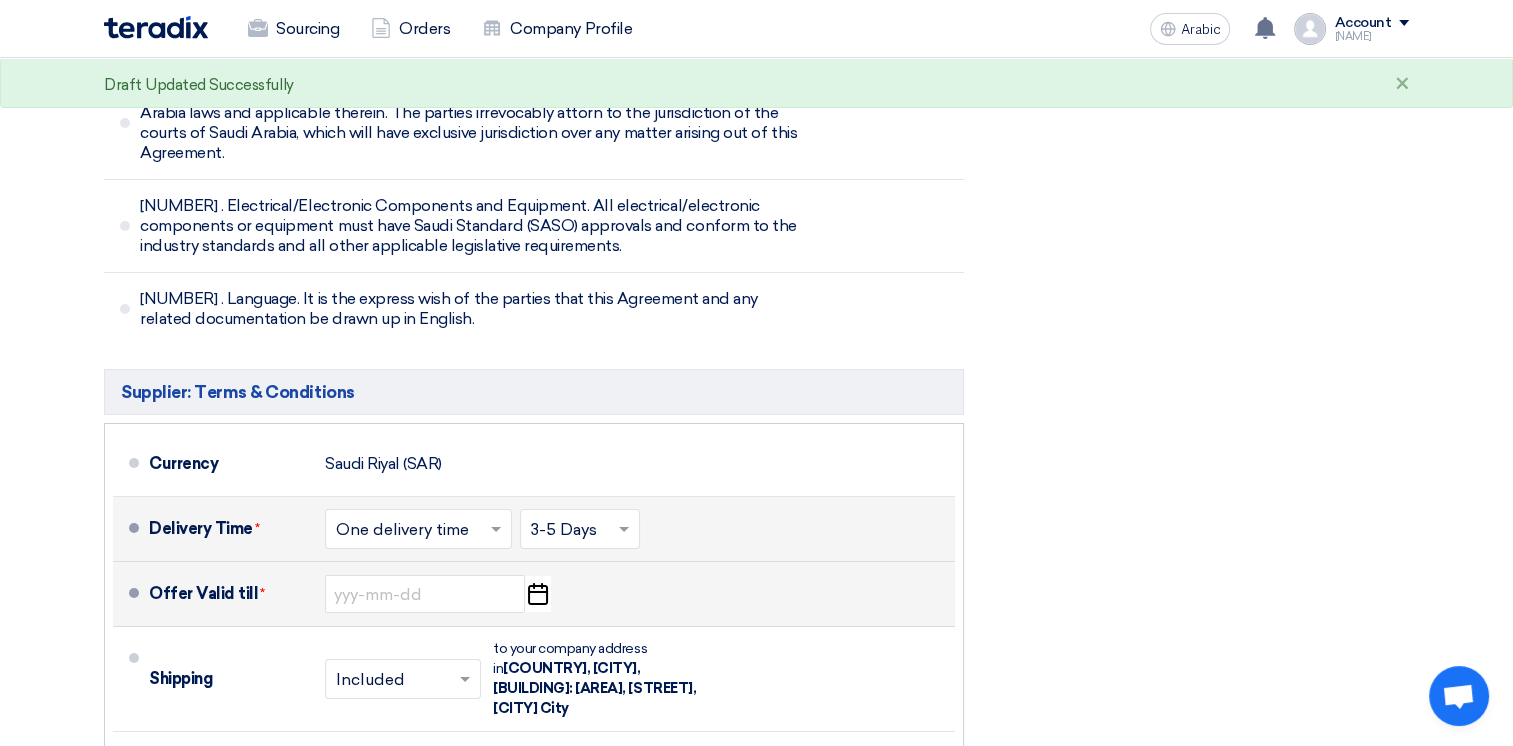 click on "Pick a date" 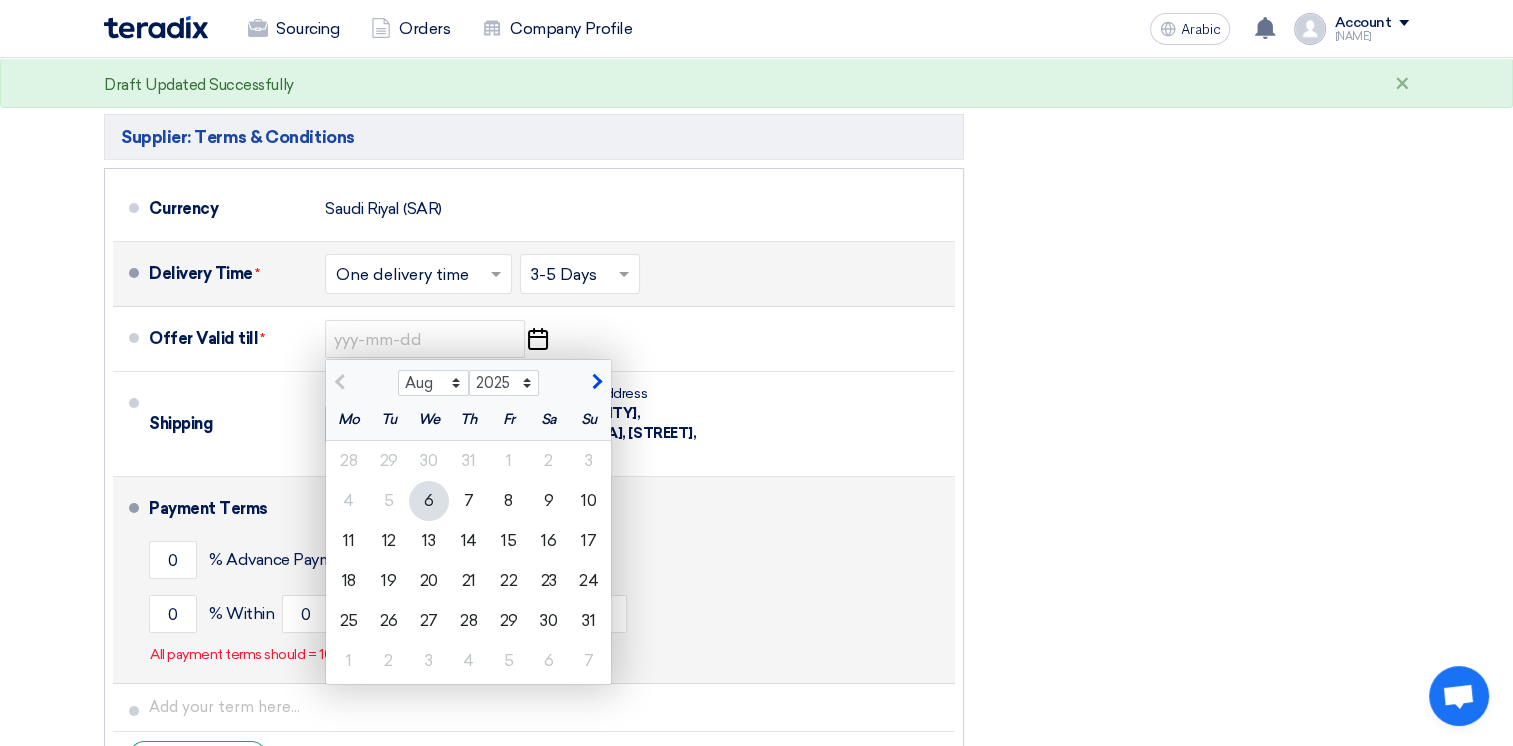 scroll, scrollTop: 7300, scrollLeft: 0, axis: vertical 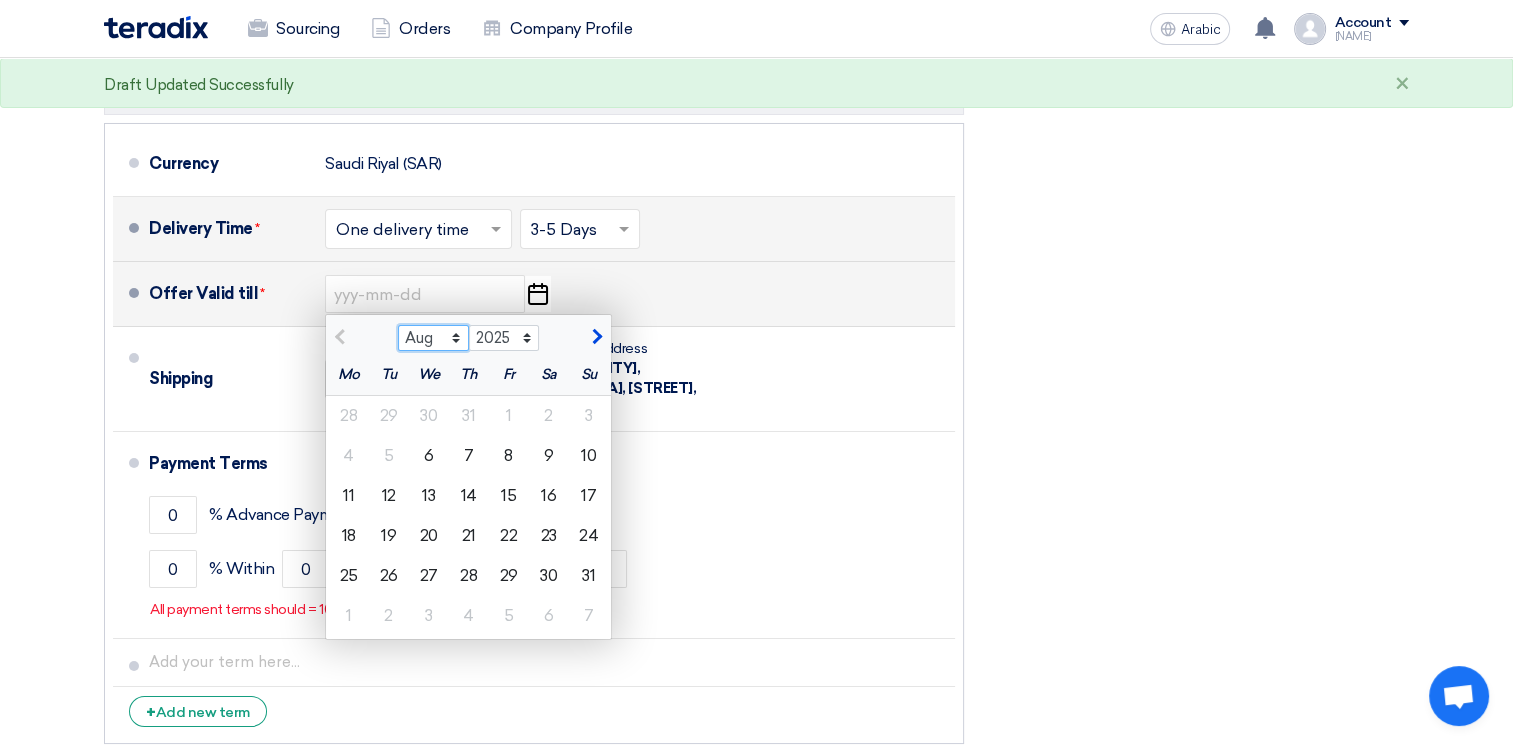 click on "Aug Sep Oct Nov Dec" 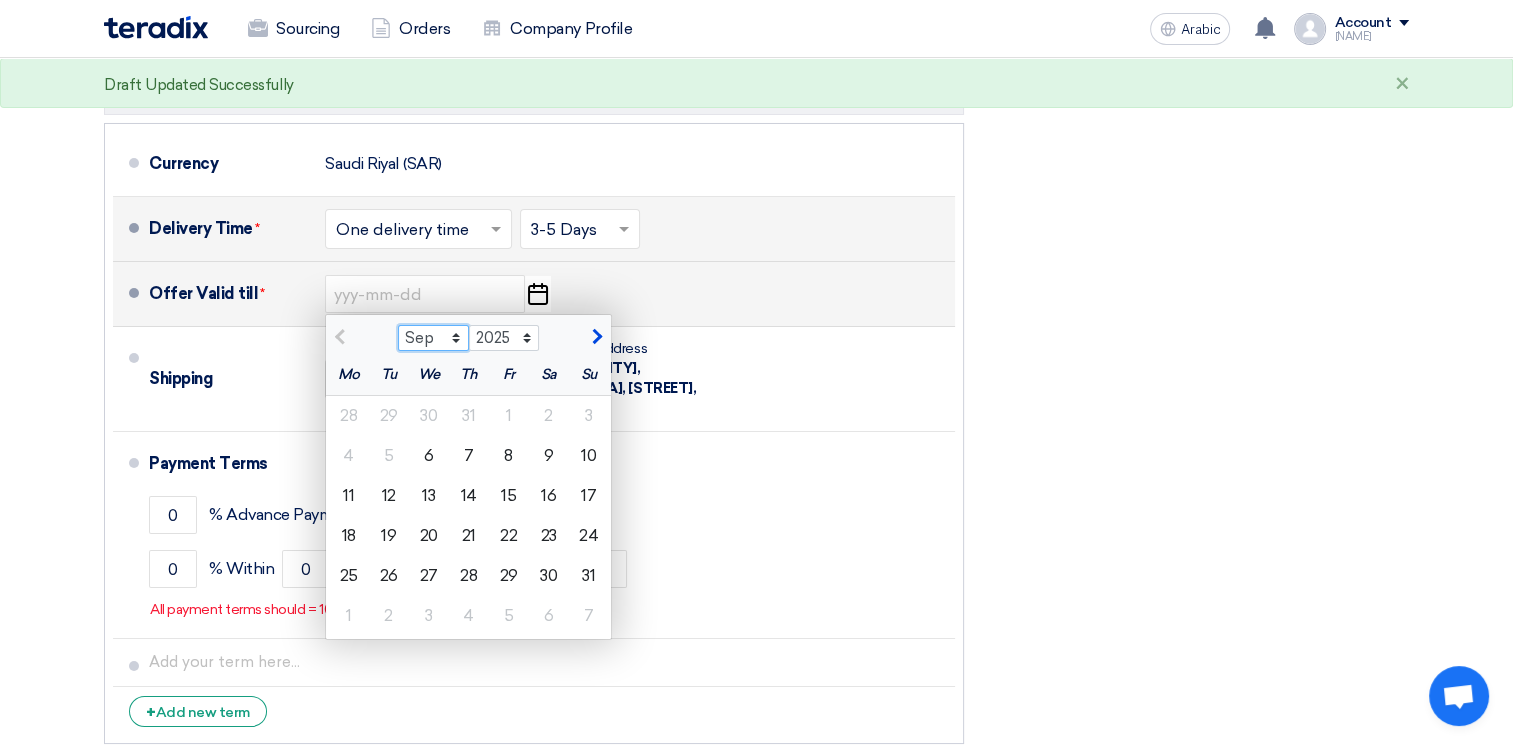 click on "Aug Sep Oct Nov Dec" 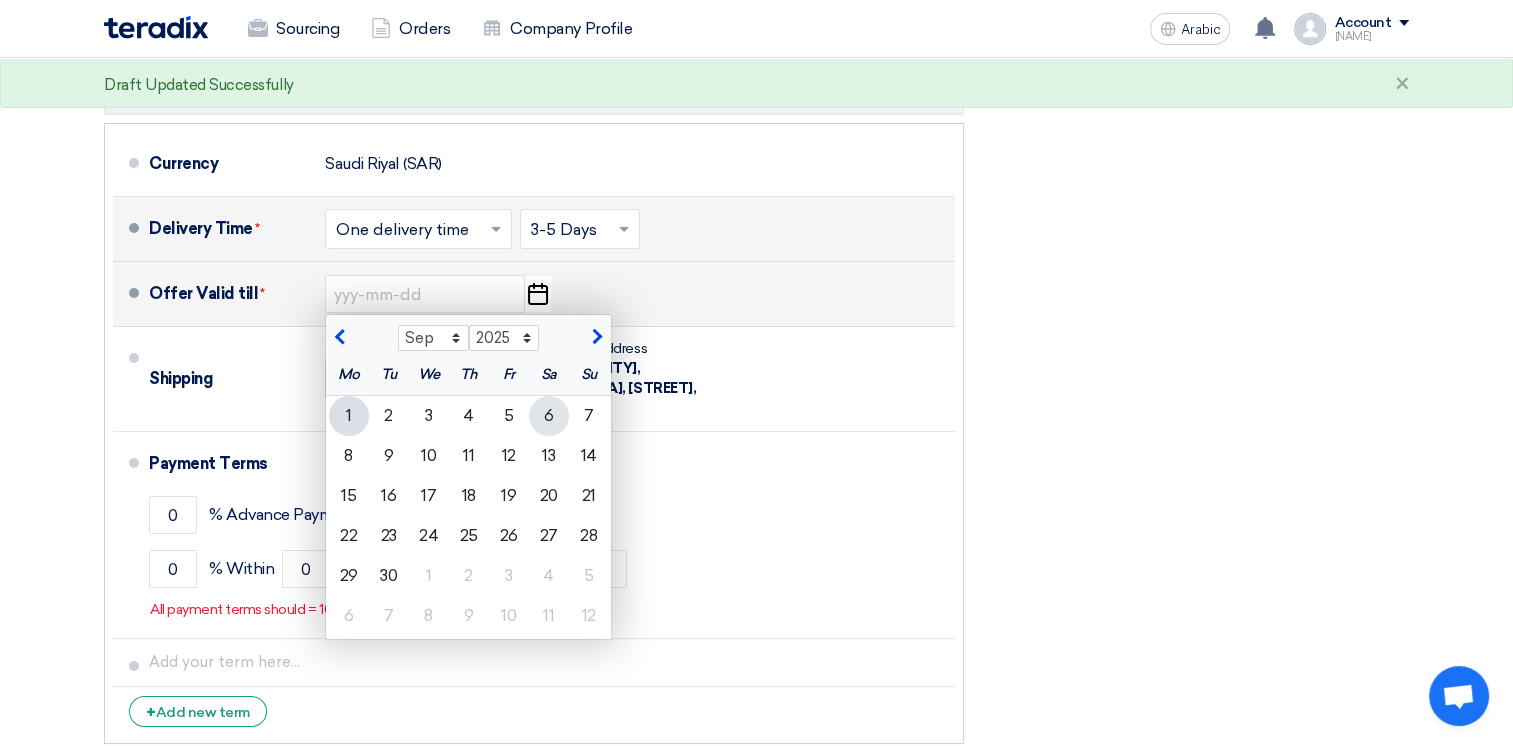 click on "6" 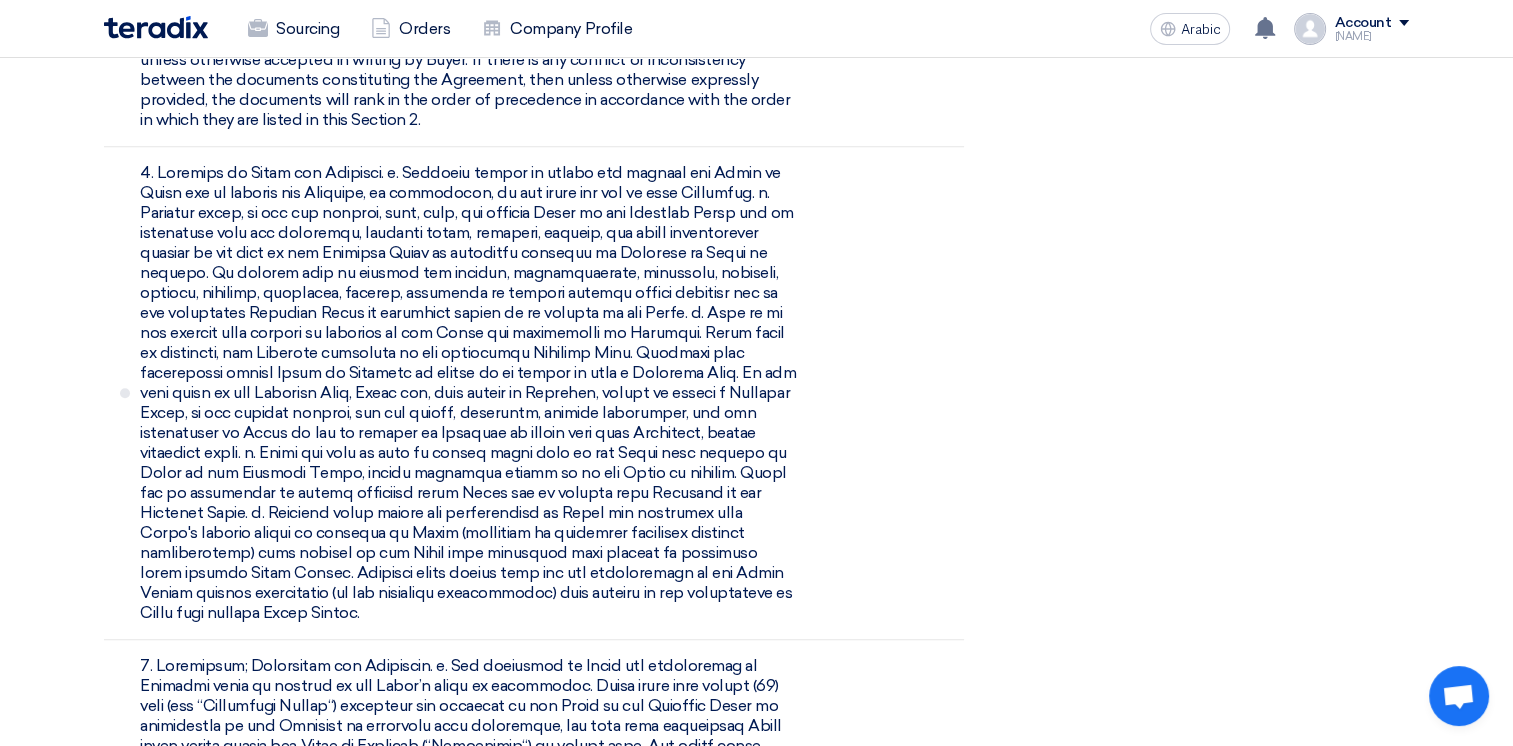 scroll, scrollTop: 2515, scrollLeft: 0, axis: vertical 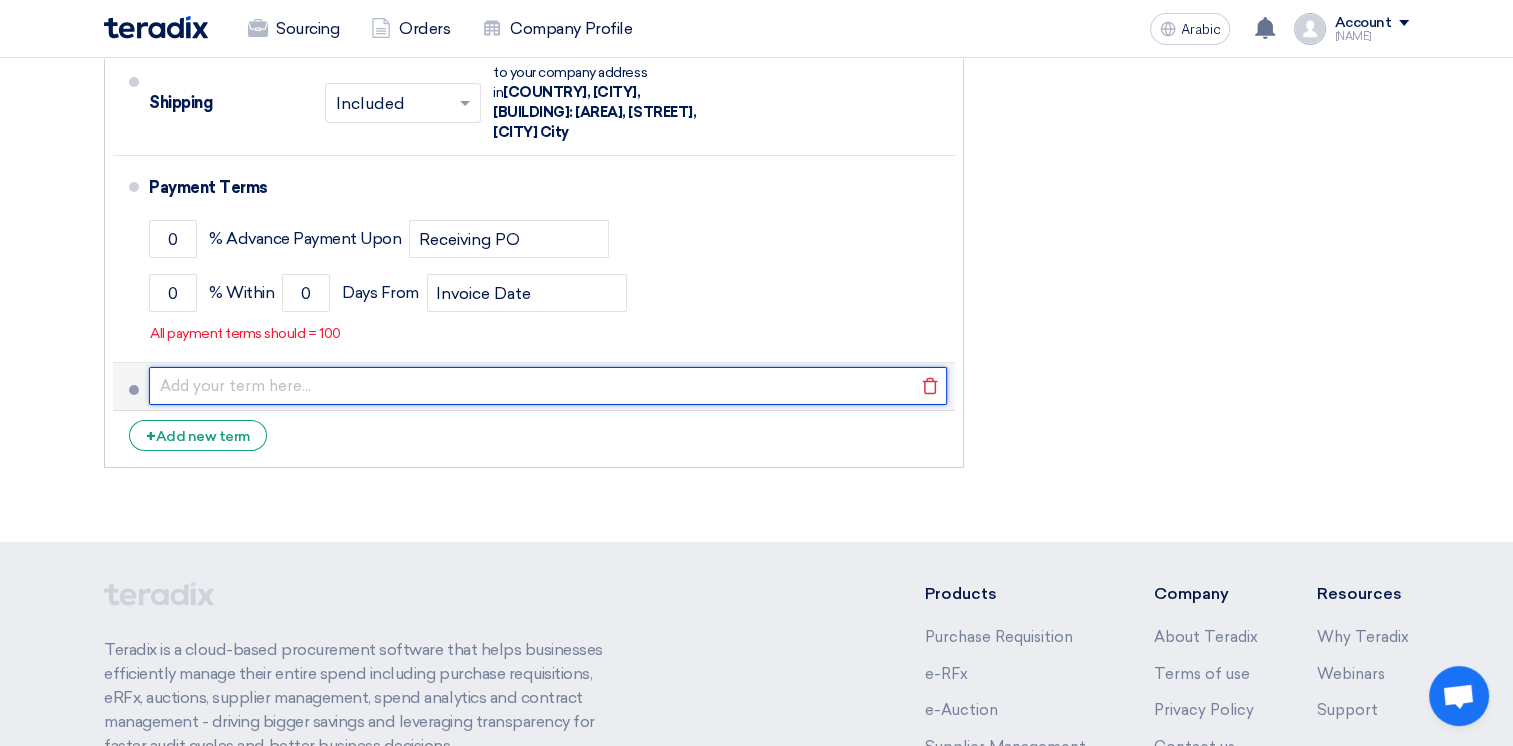 click 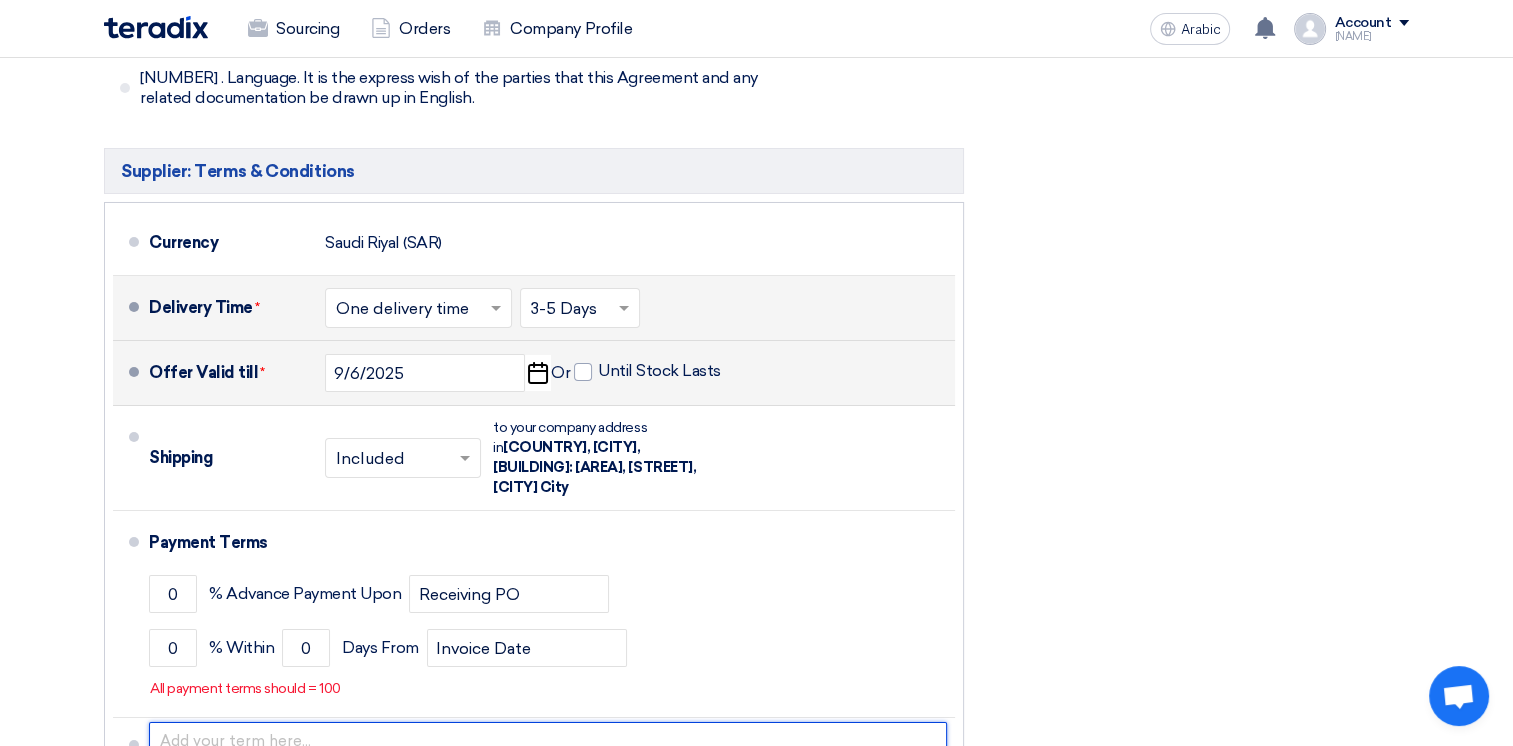 scroll, scrollTop: 7176, scrollLeft: 0, axis: vertical 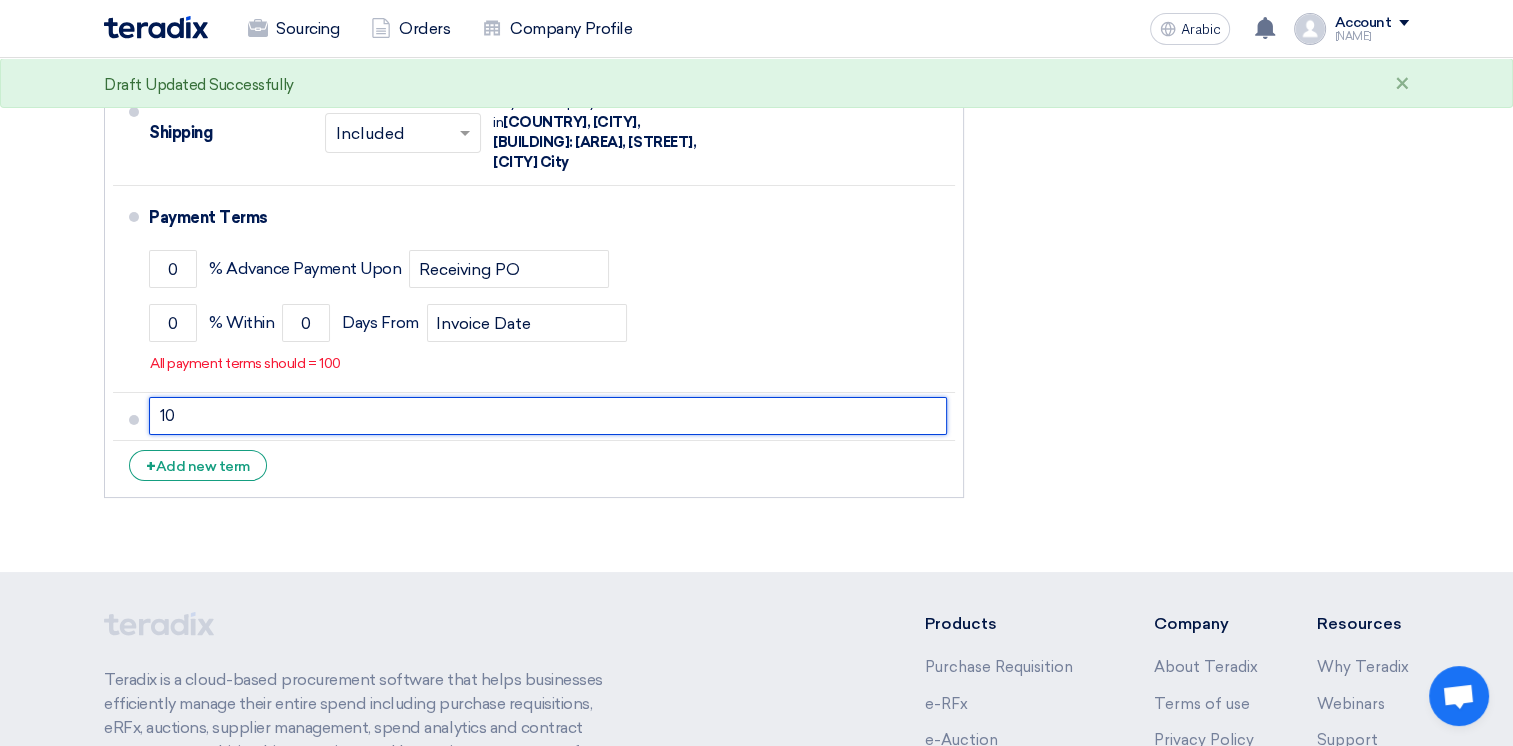 type on "1" 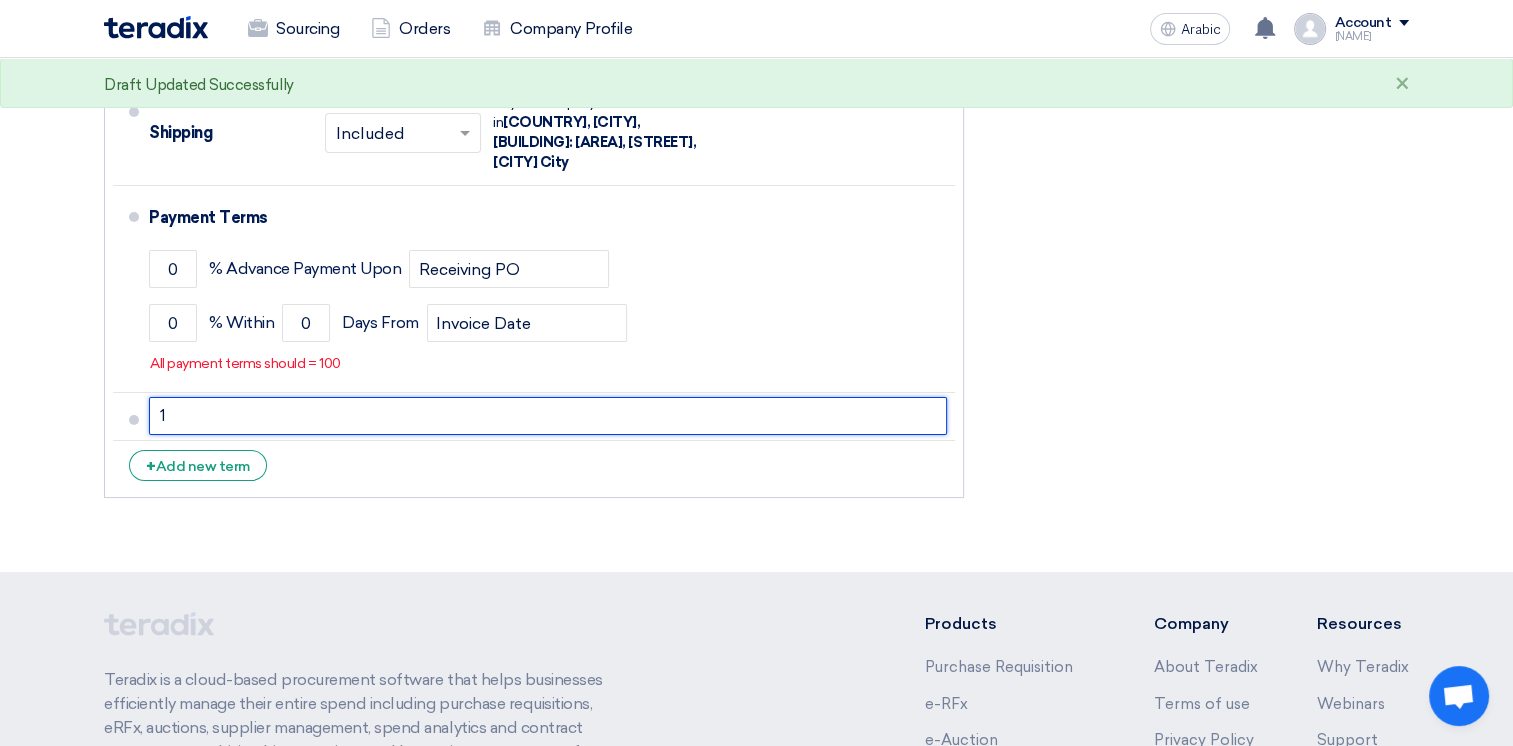 type 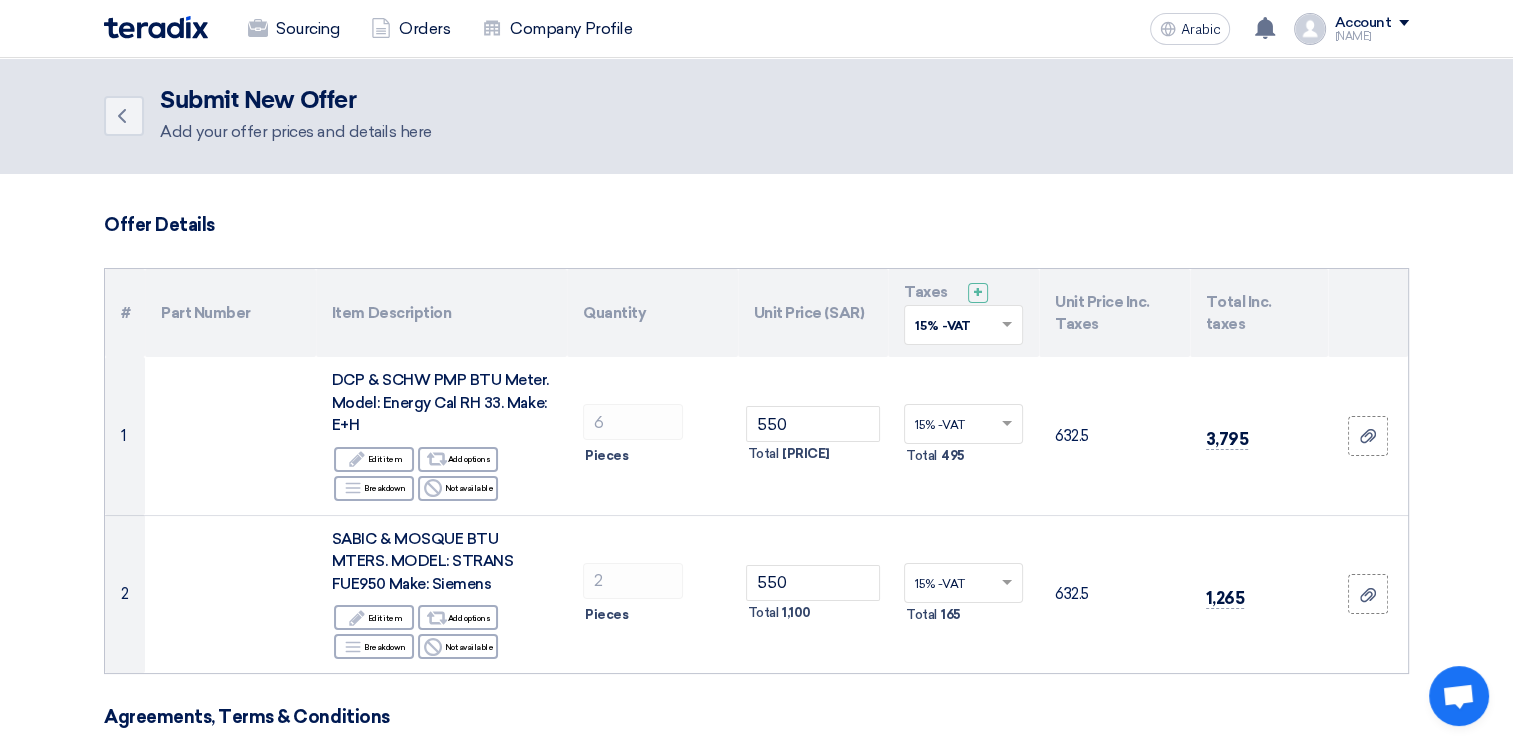 scroll, scrollTop: 0, scrollLeft: 0, axis: both 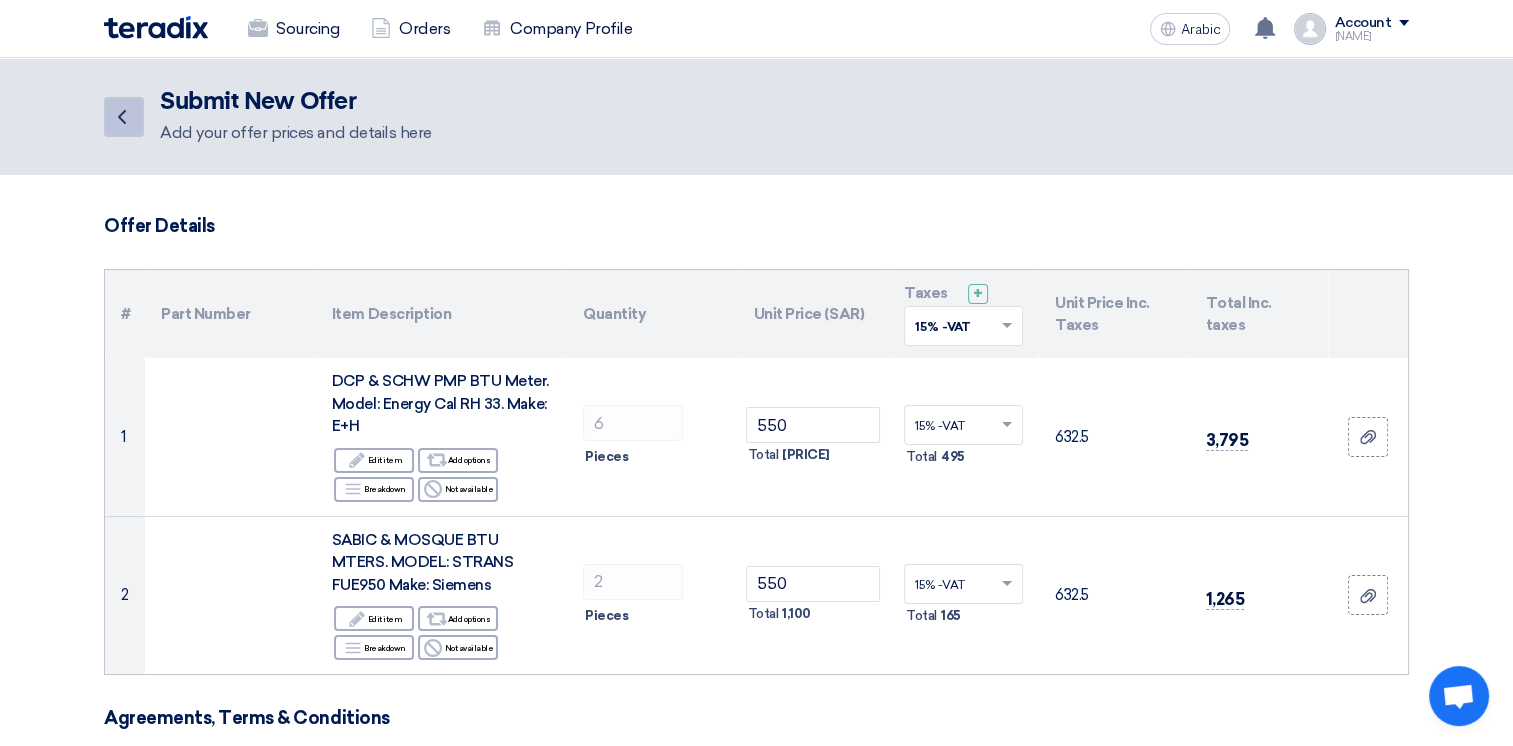 click on "Back" 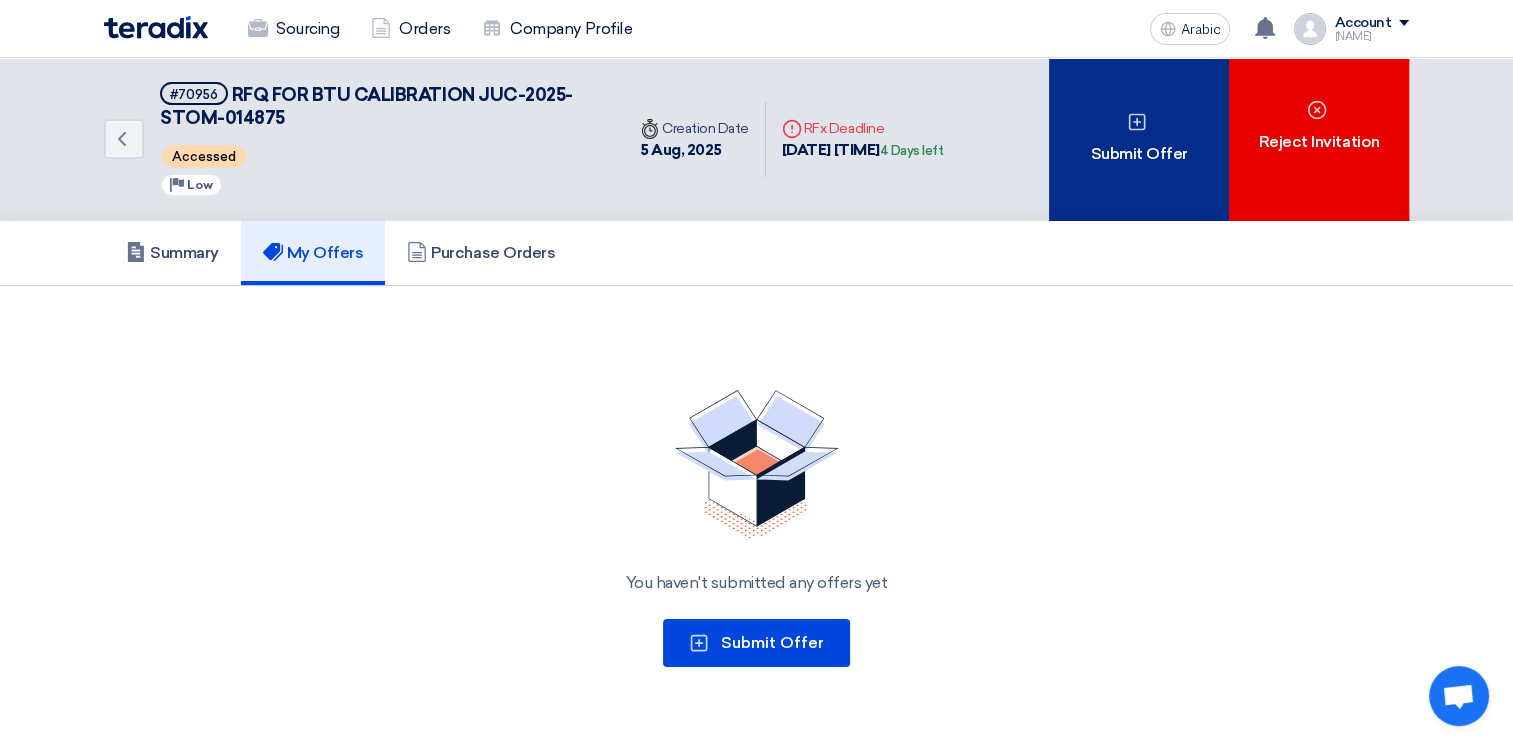 click on "Submit Offer" 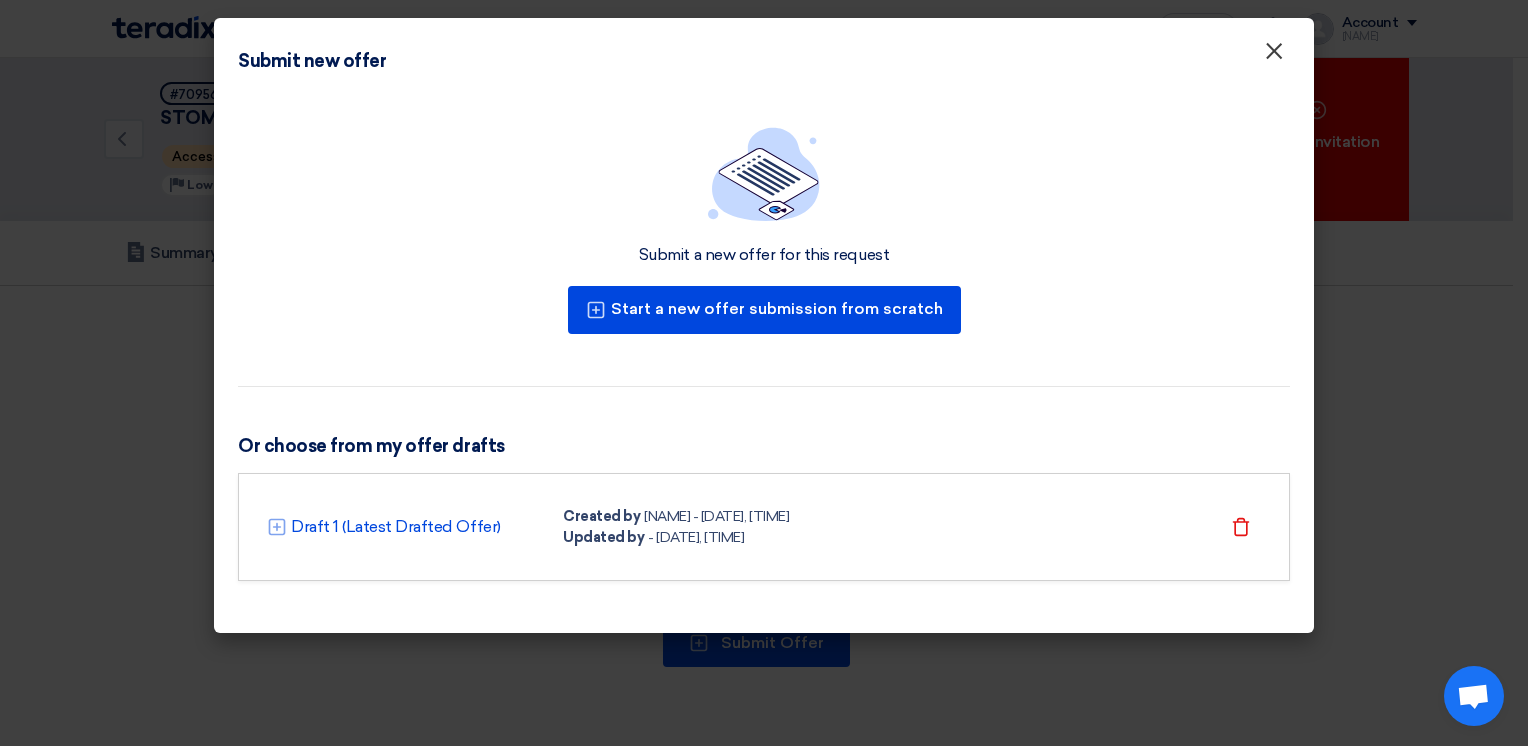click on "×" 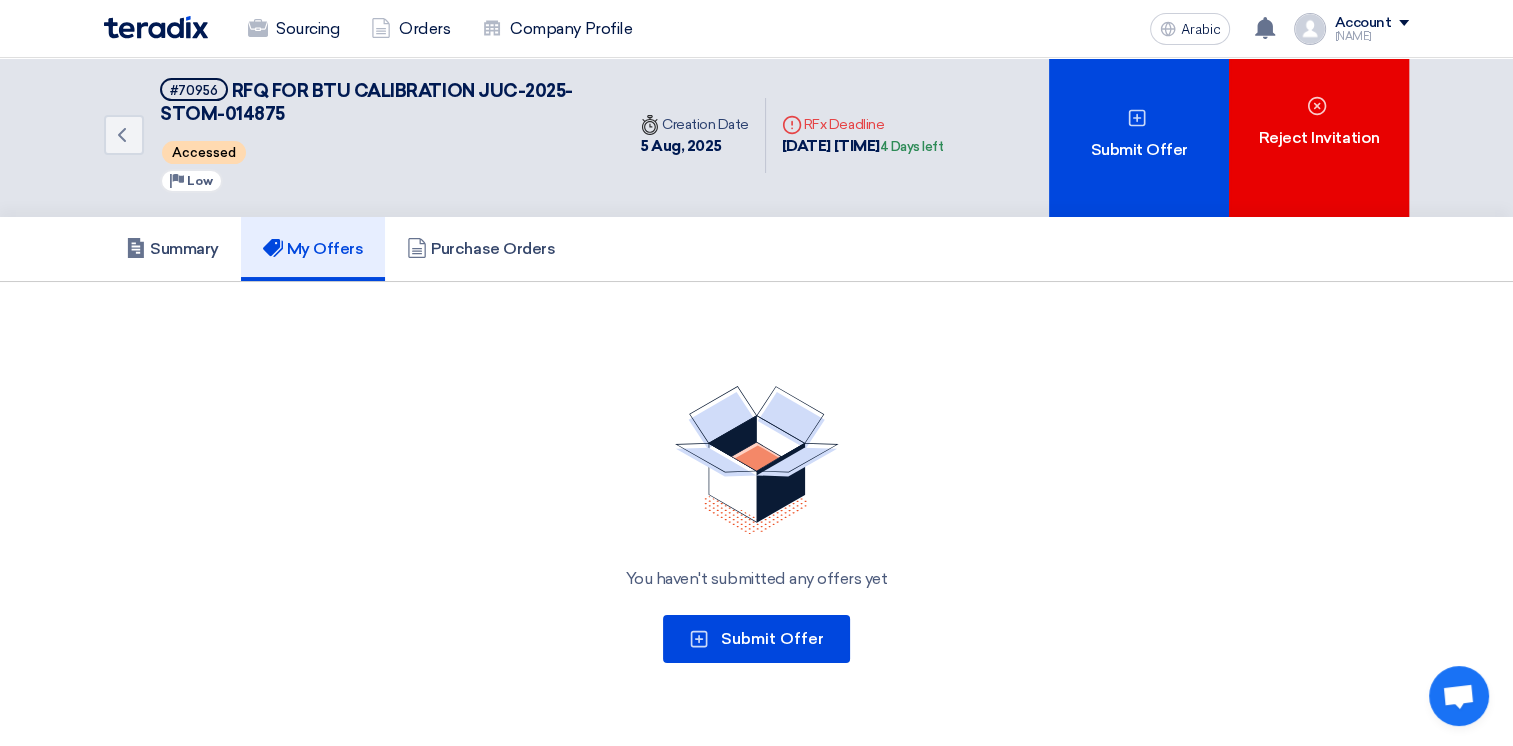 scroll, scrollTop: 0, scrollLeft: 0, axis: both 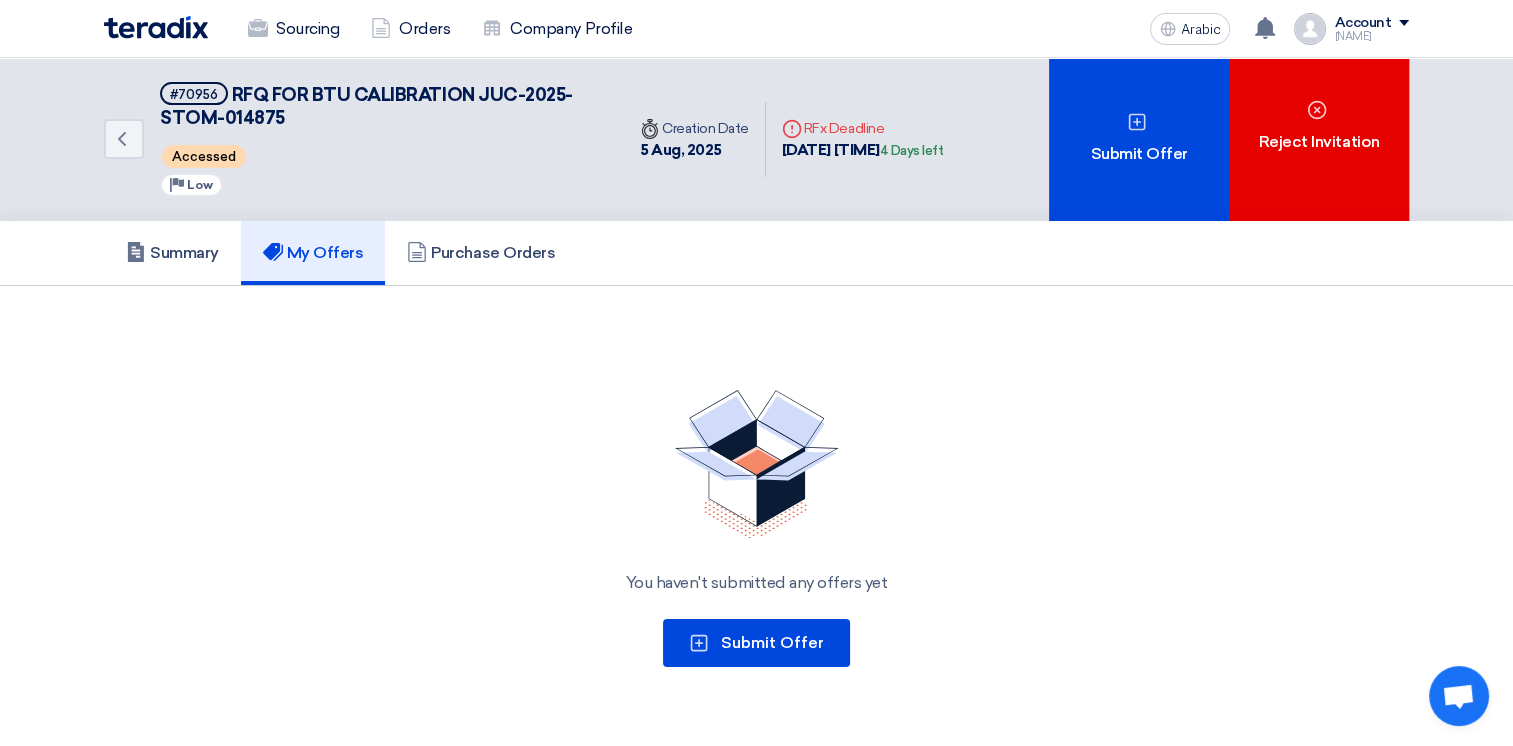 click on "You haven't submitted any offers yet
Submit Offer" 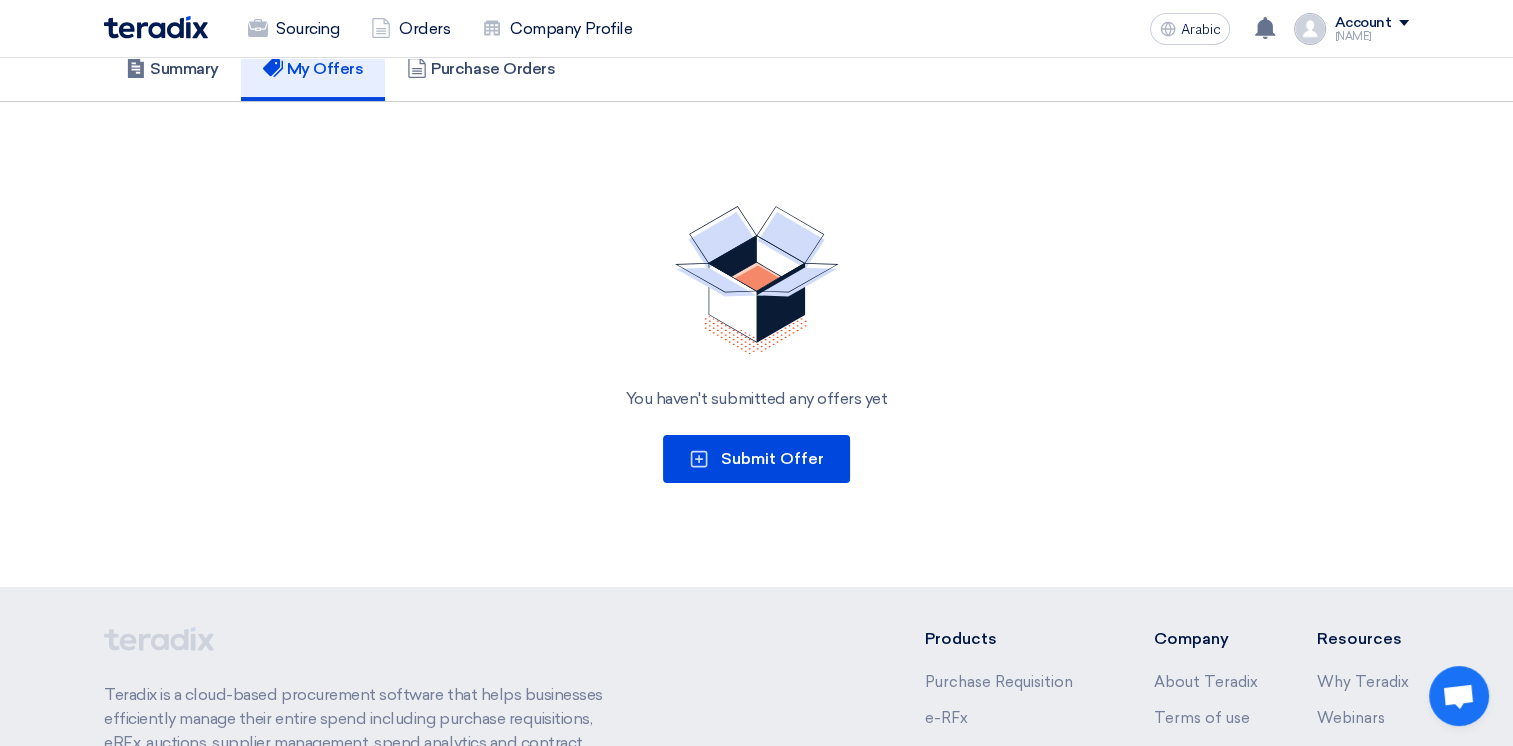 scroll, scrollTop: 0, scrollLeft: 0, axis: both 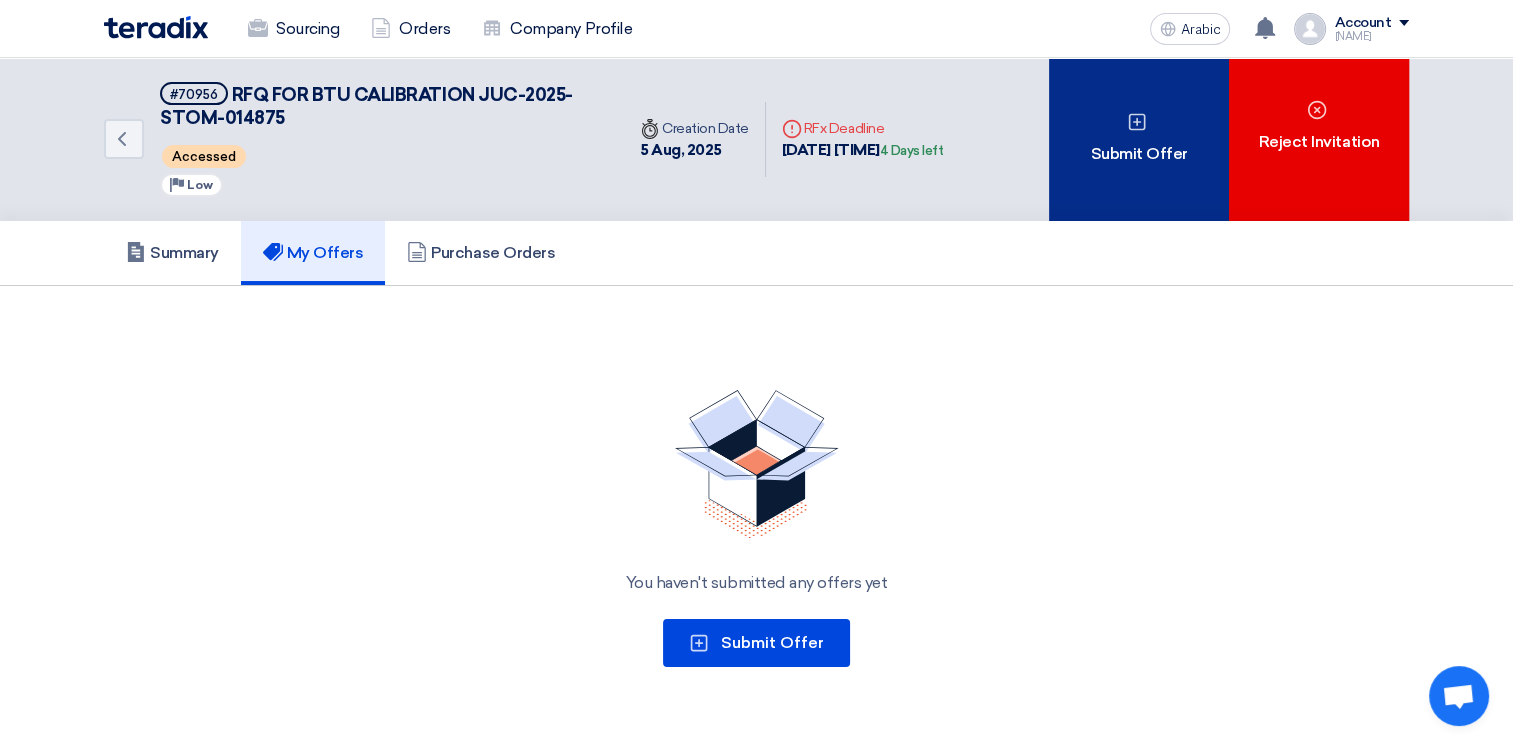 click on "Submit Offer" 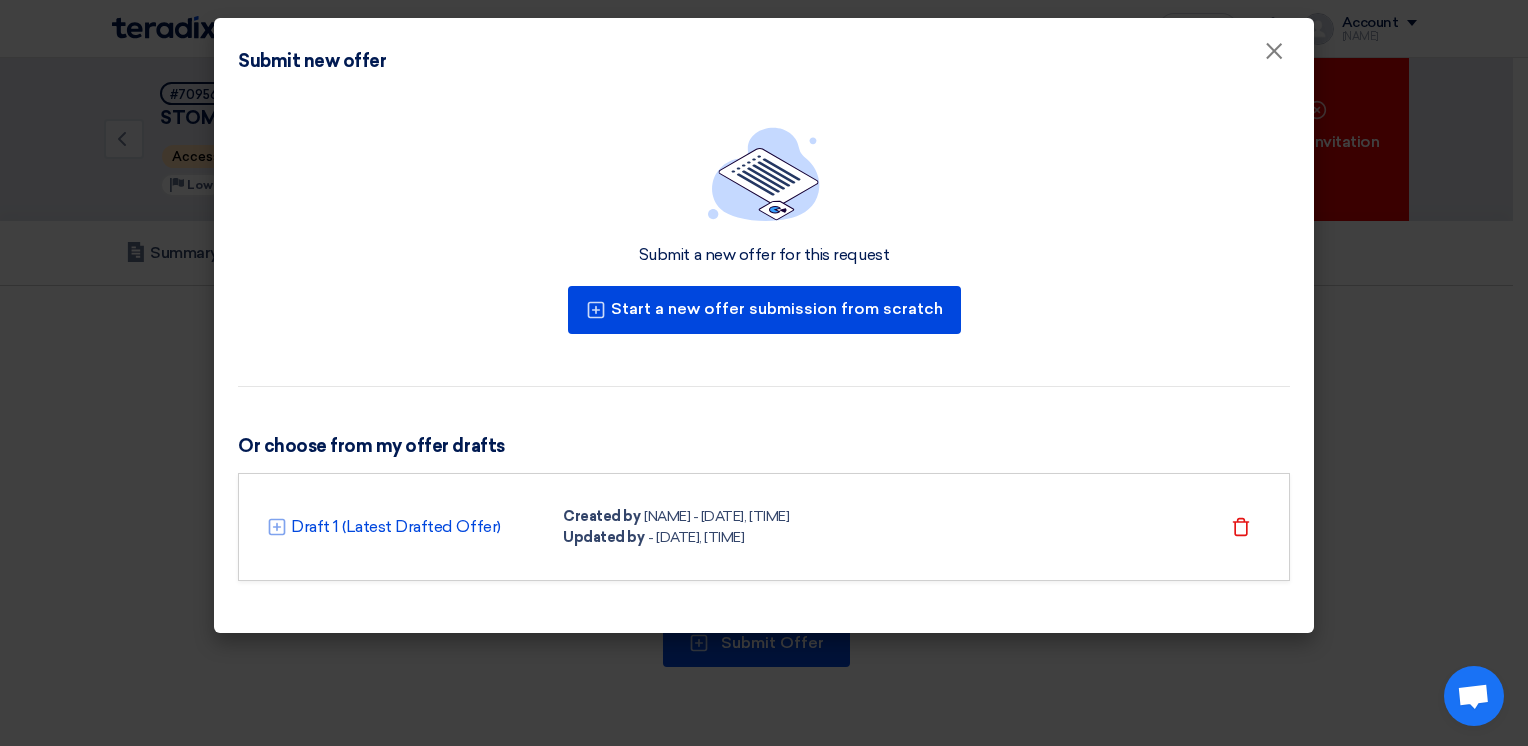 click 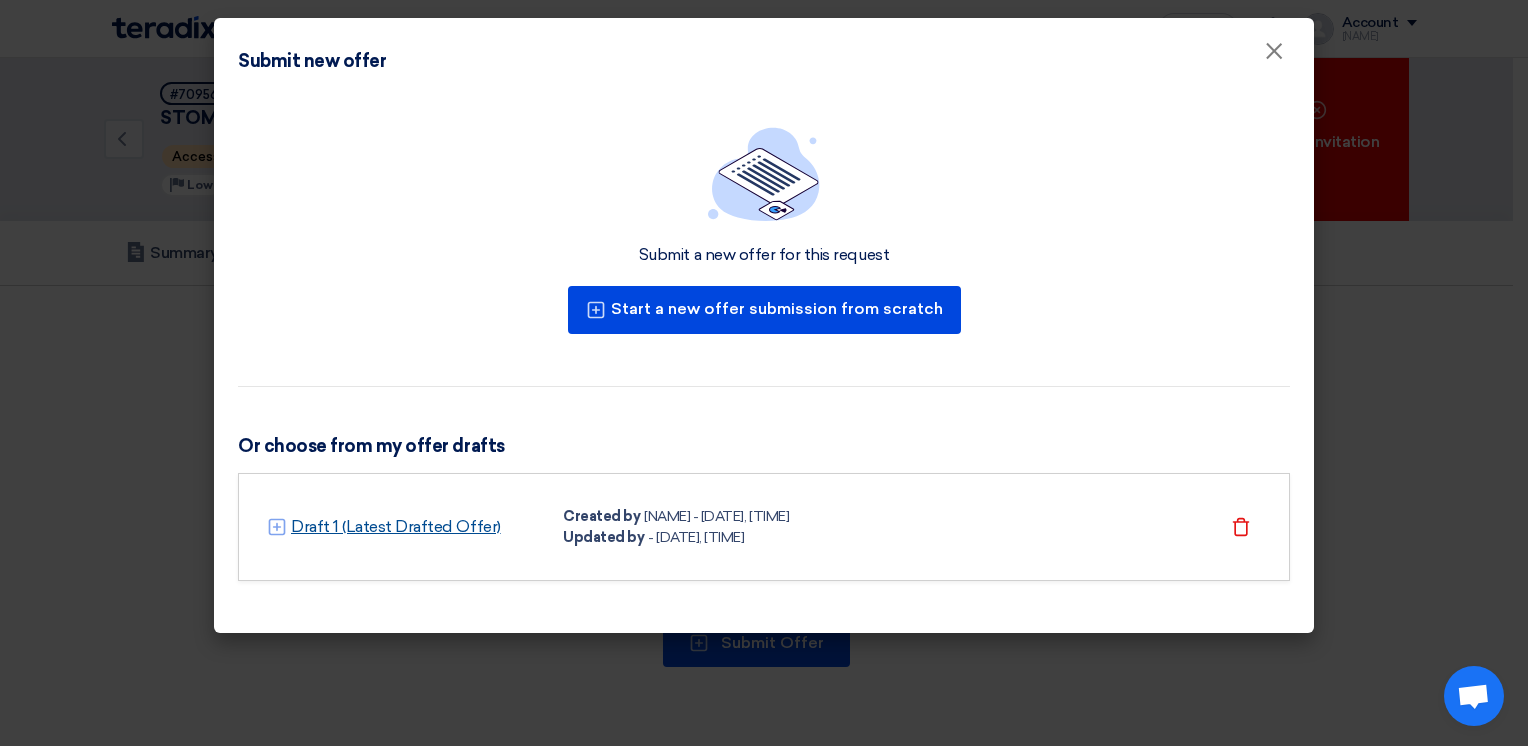 click on "Draft 1 (Latest Drafted Offer)" 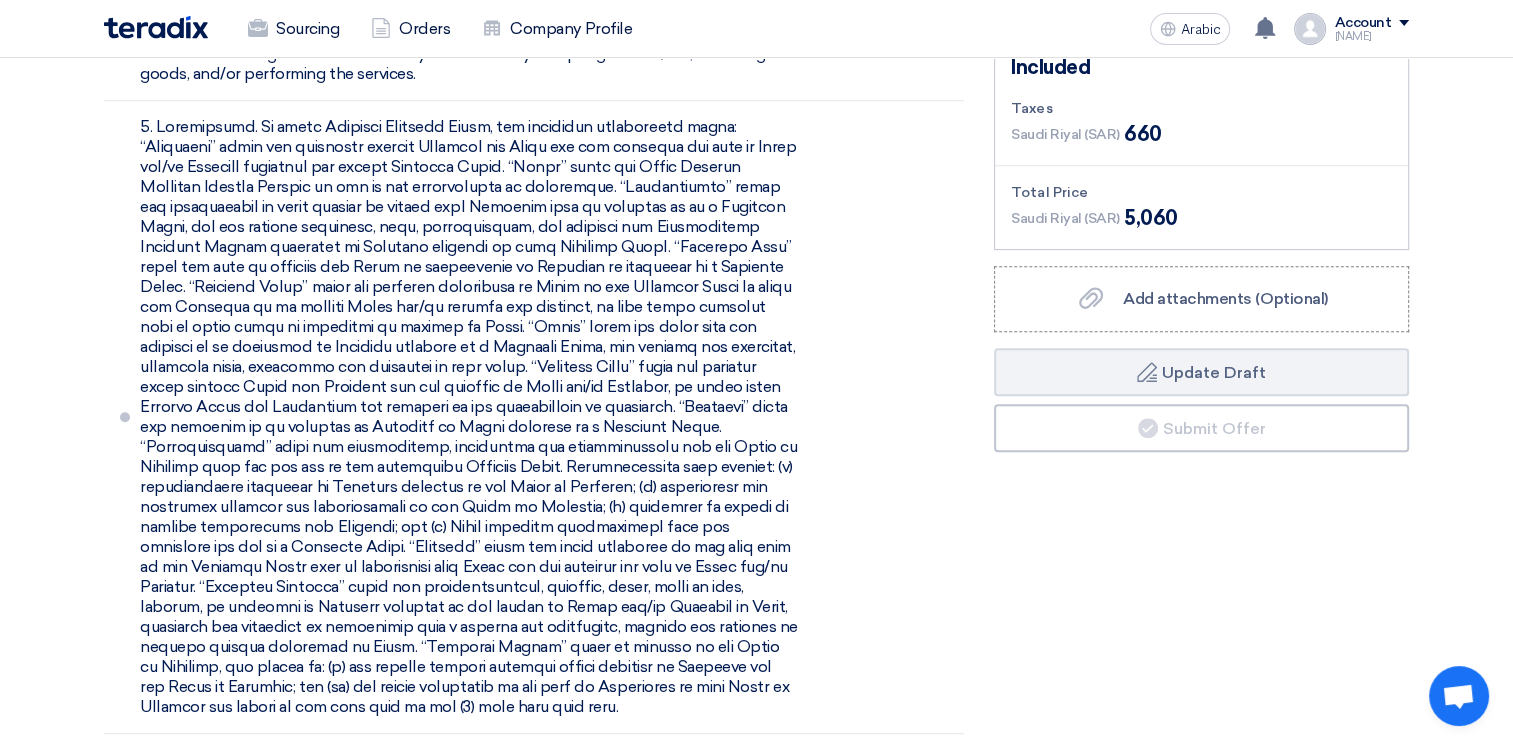 scroll, scrollTop: 900, scrollLeft: 0, axis: vertical 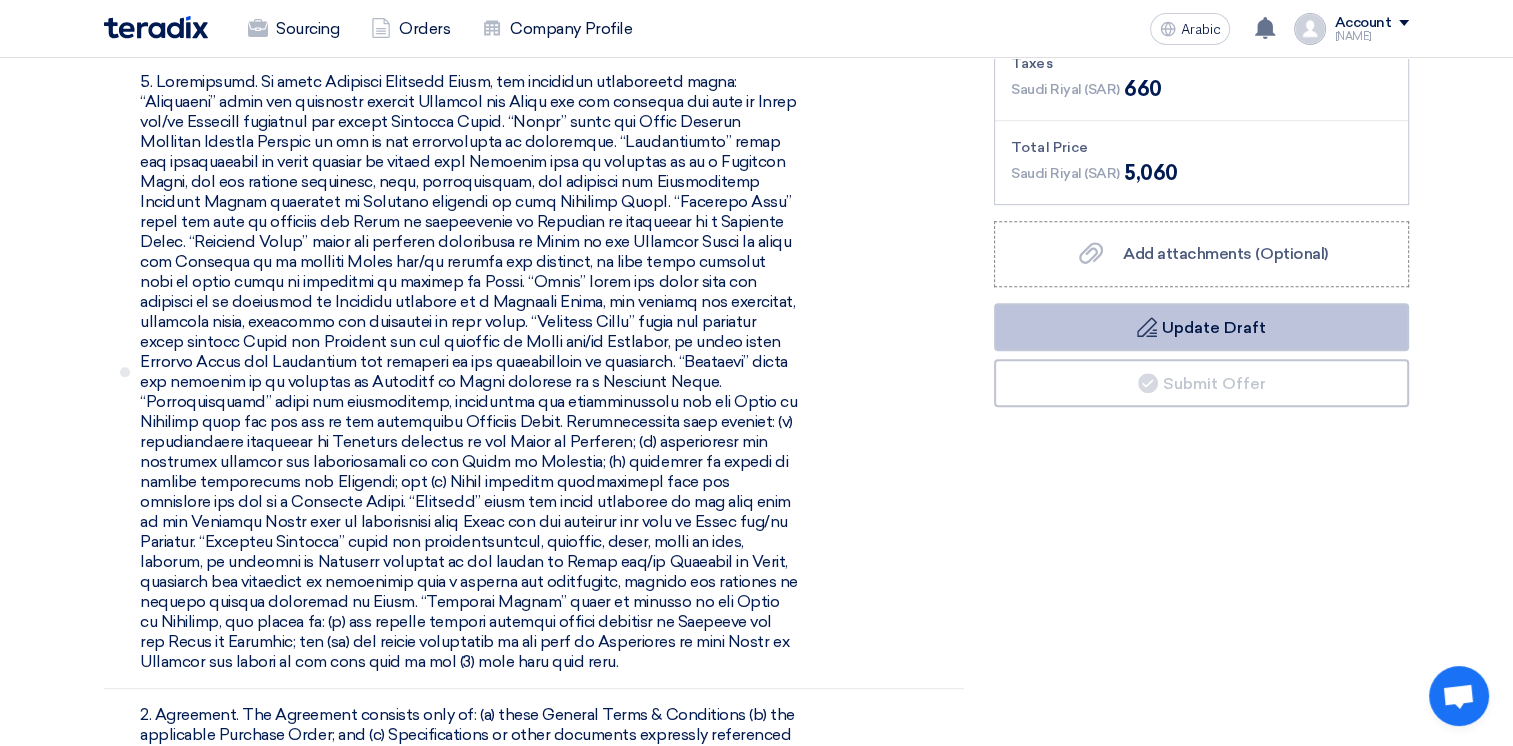 click on "Draft
Update Draft" 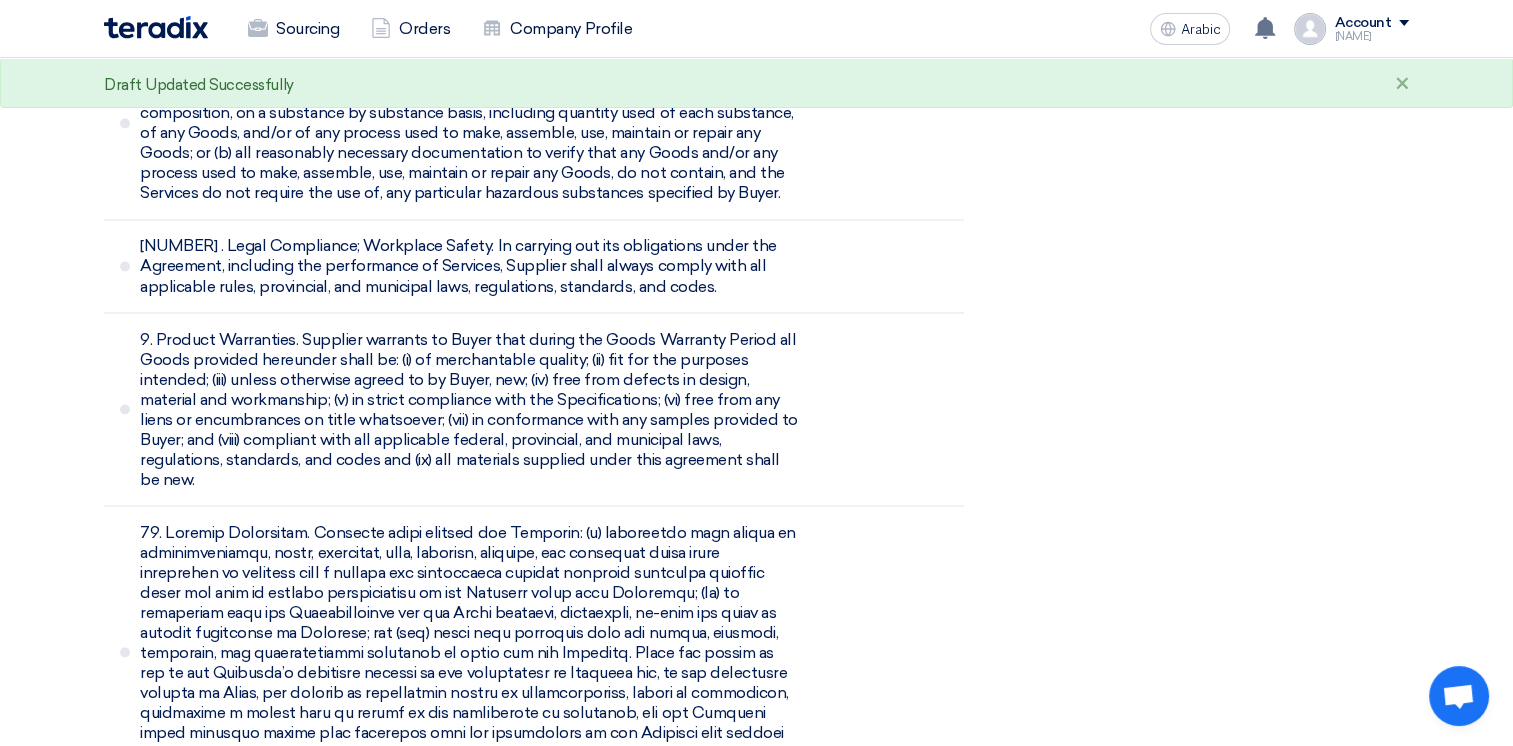 scroll, scrollTop: 4200, scrollLeft: 0, axis: vertical 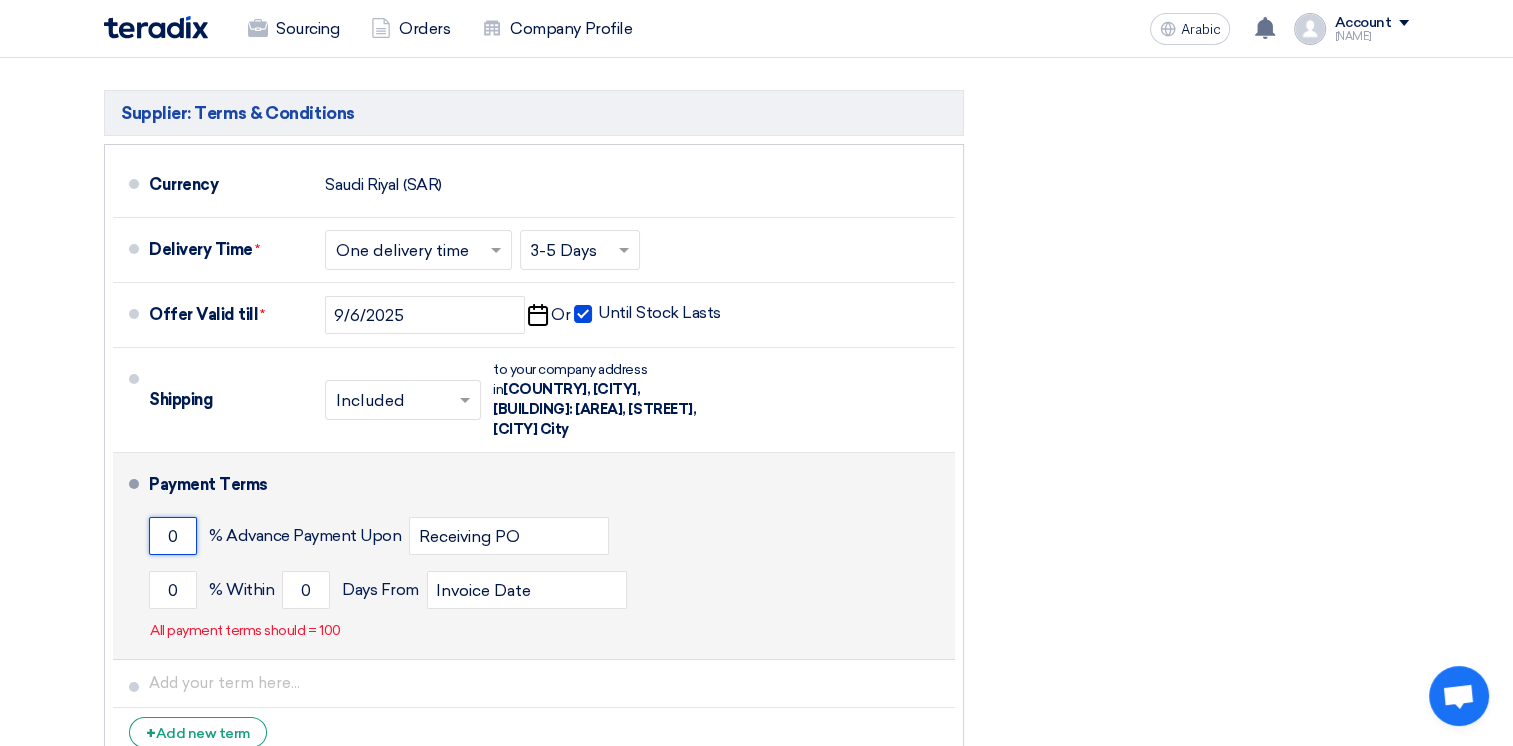 click on "0" 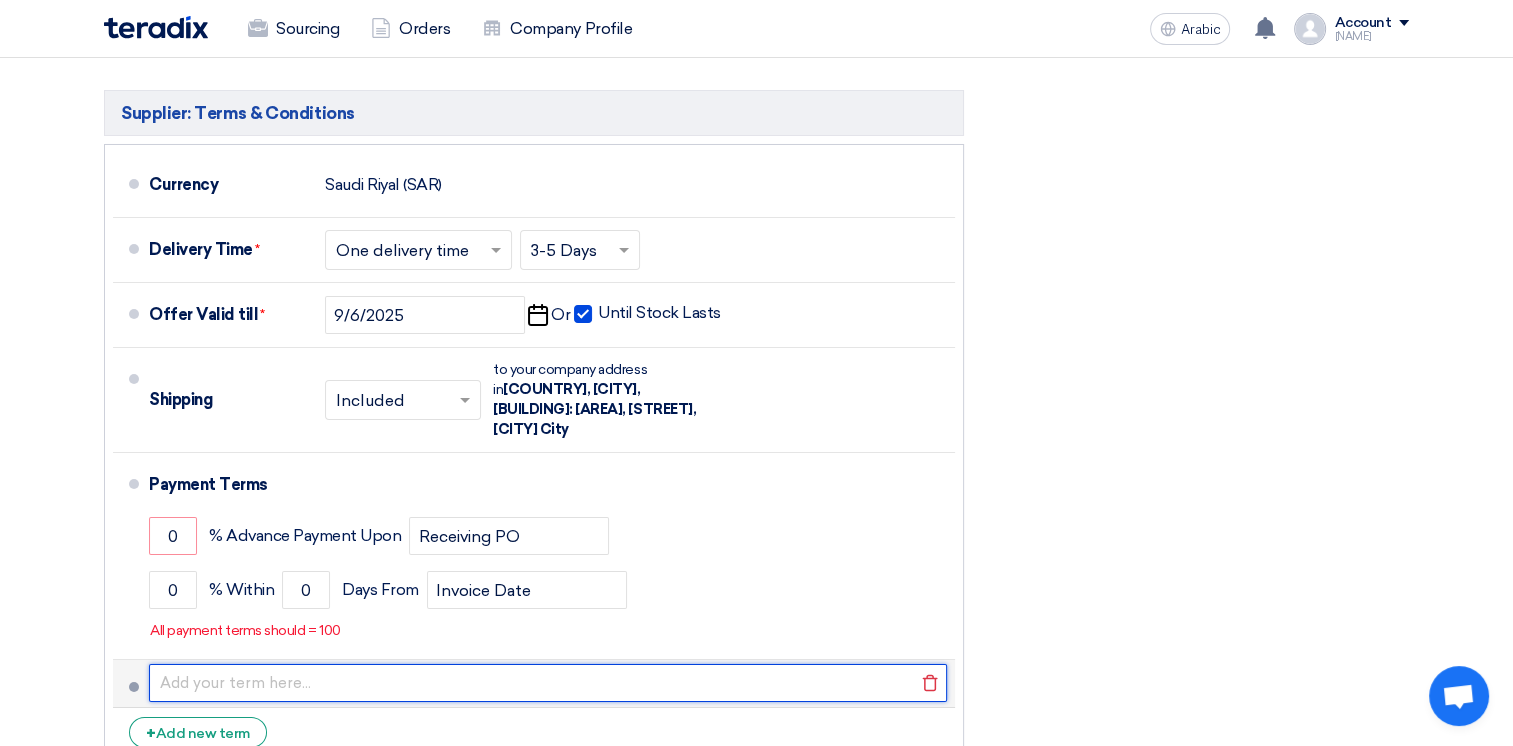 click 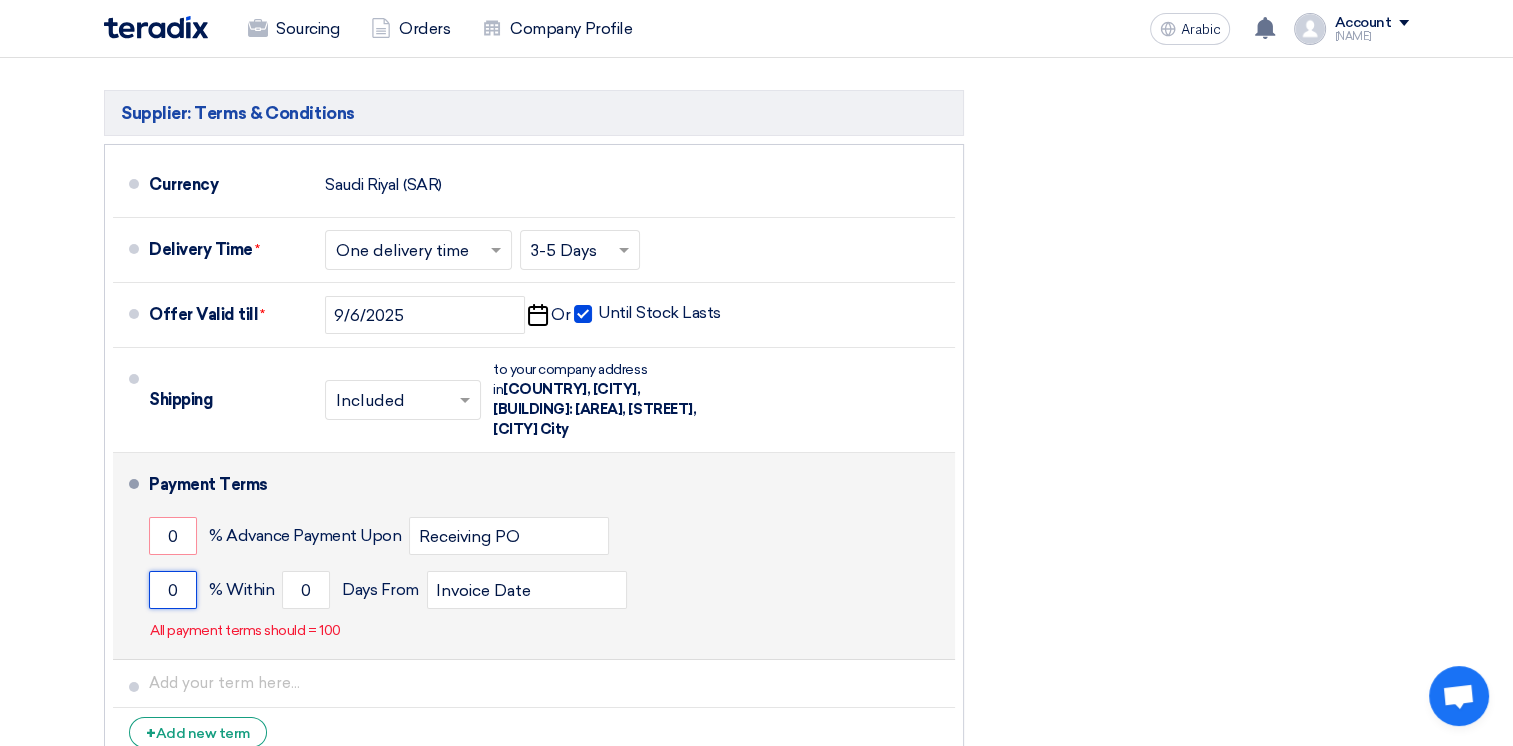click on "0" 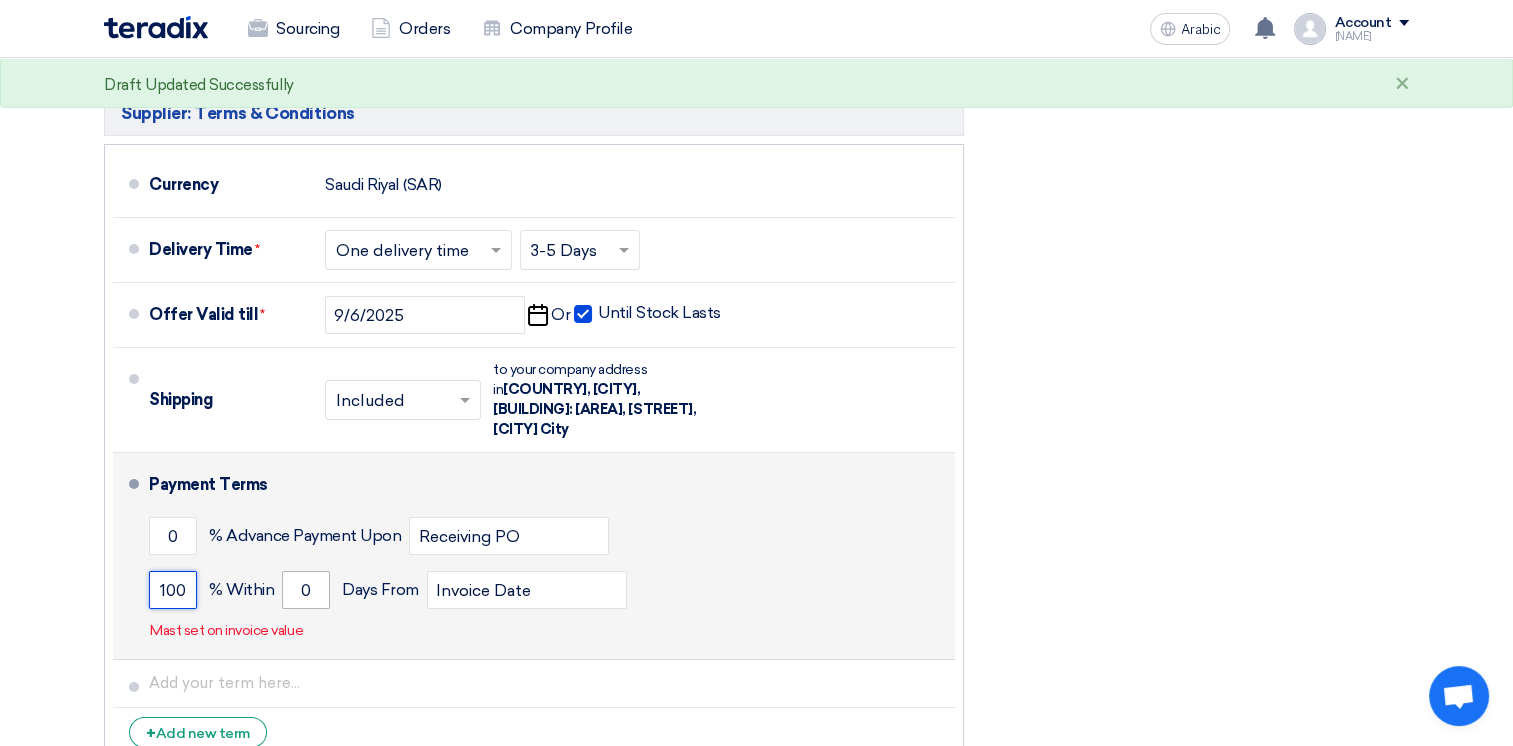 type on "100" 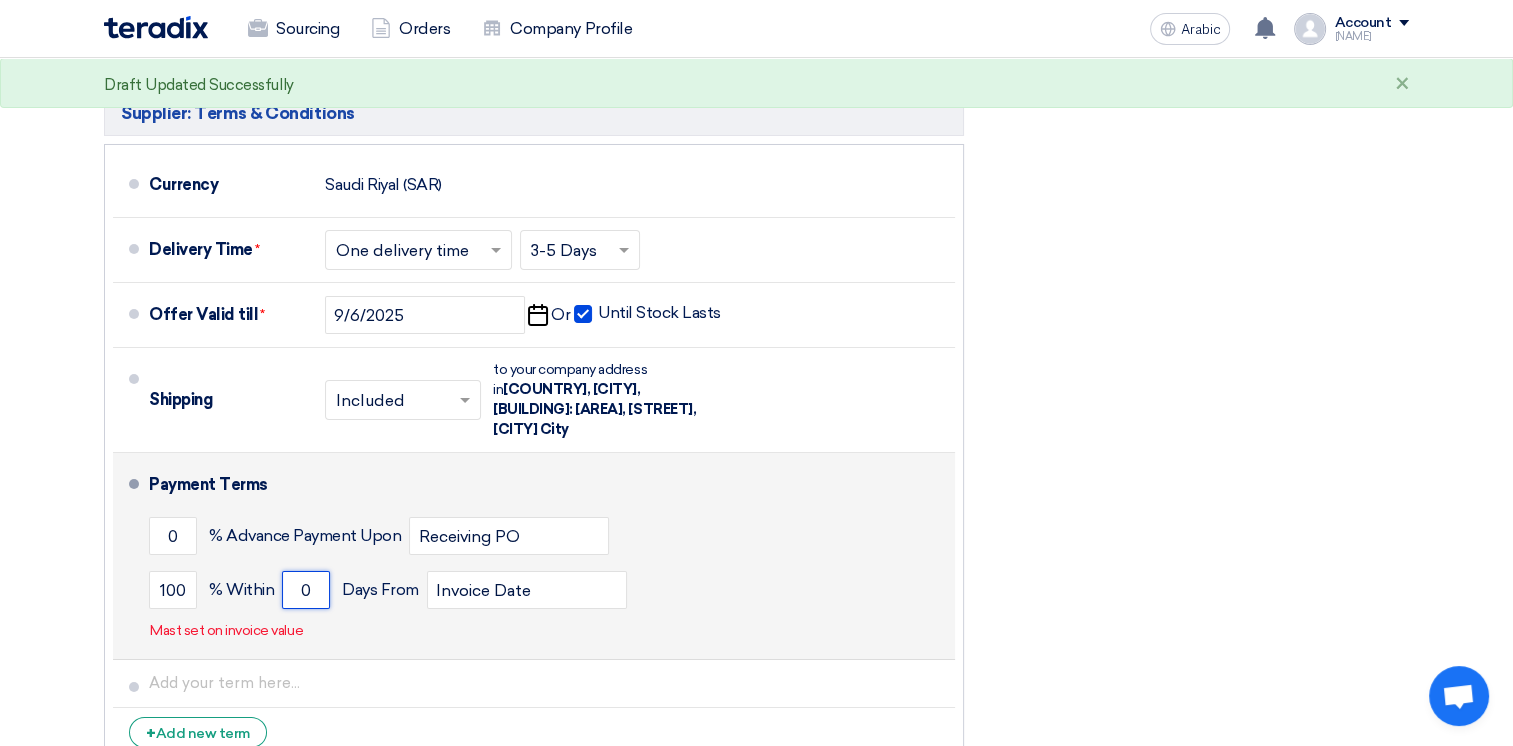 click on "0" 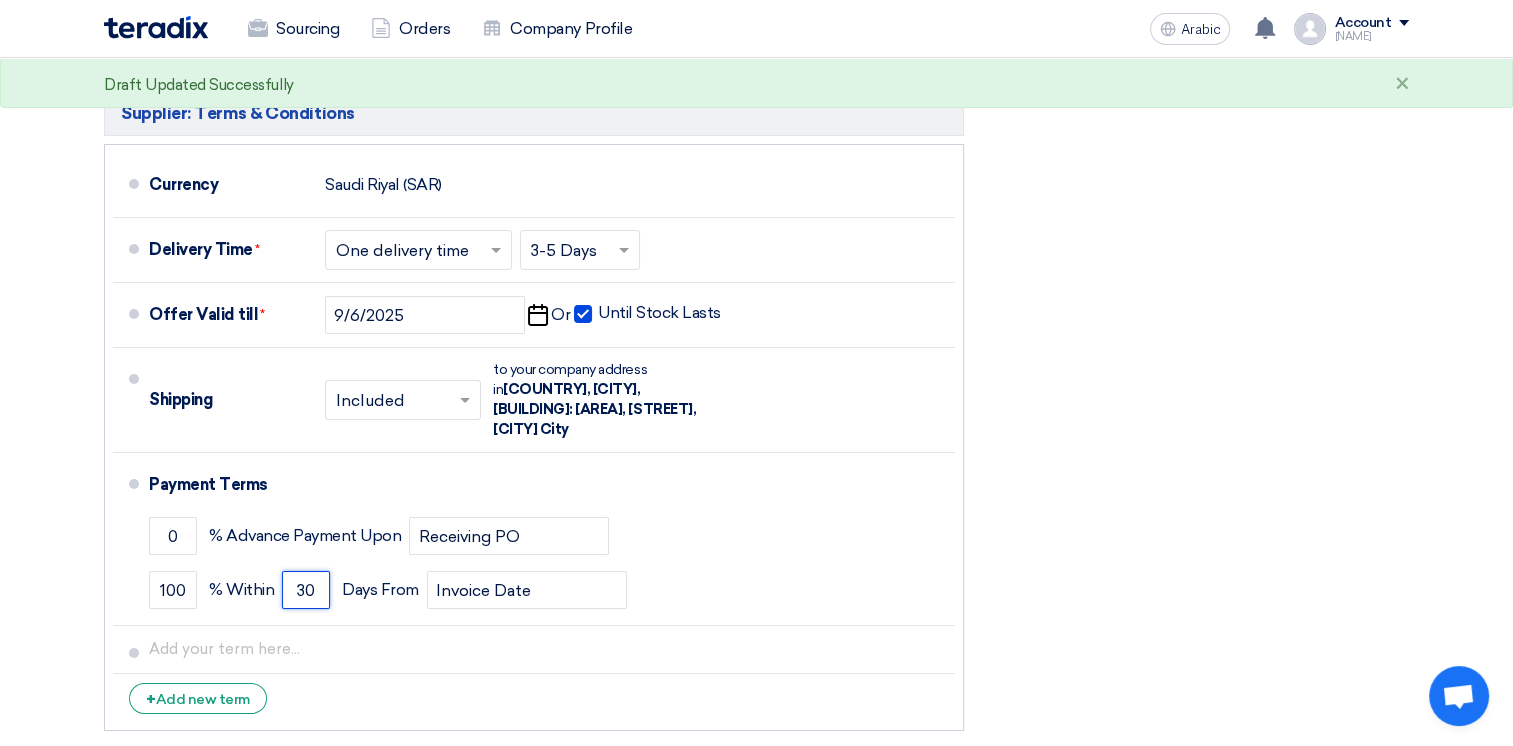 type on "30" 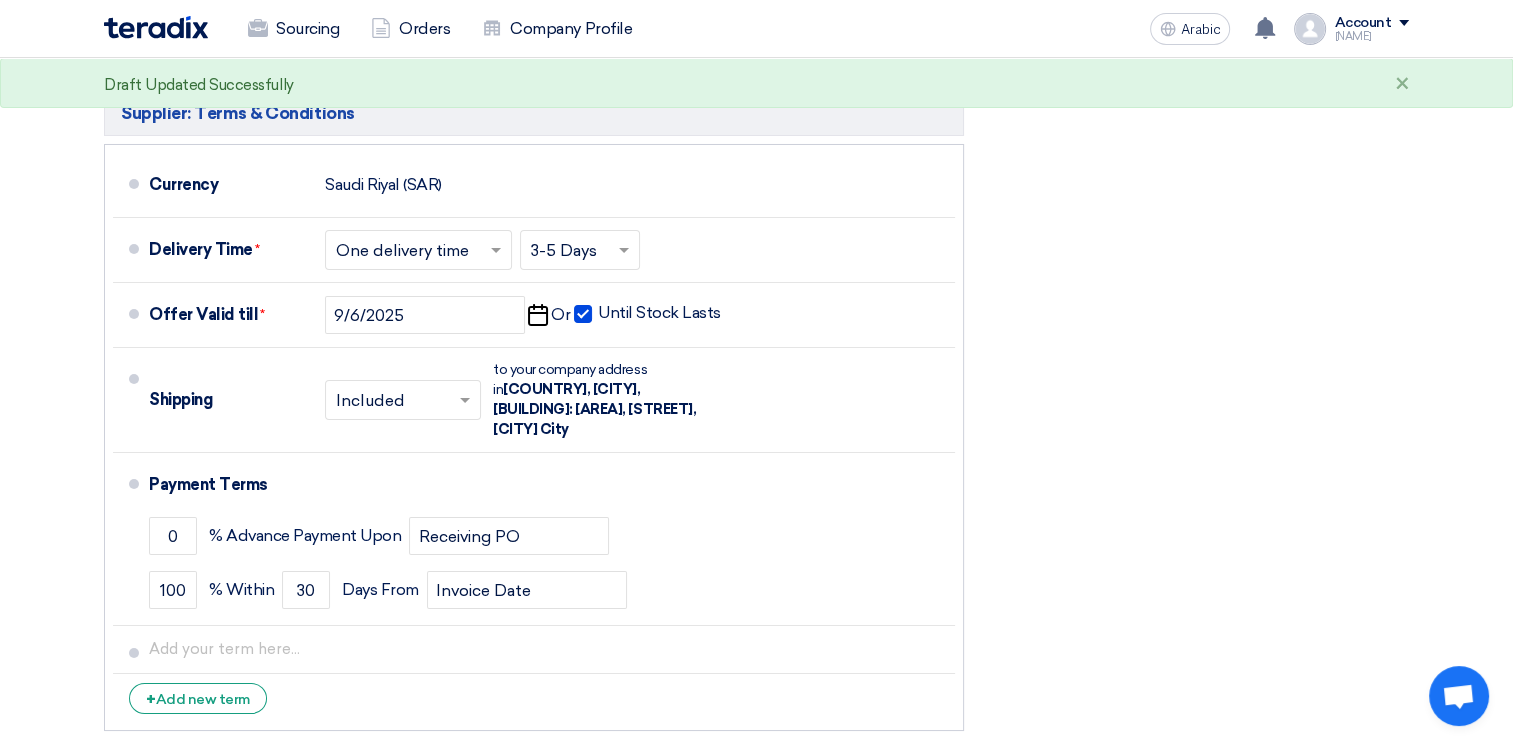 click on "Financial Offer Summary
Subtotal
Saudi Riyal (SAR)
[PRICE]
Shipping Fees" 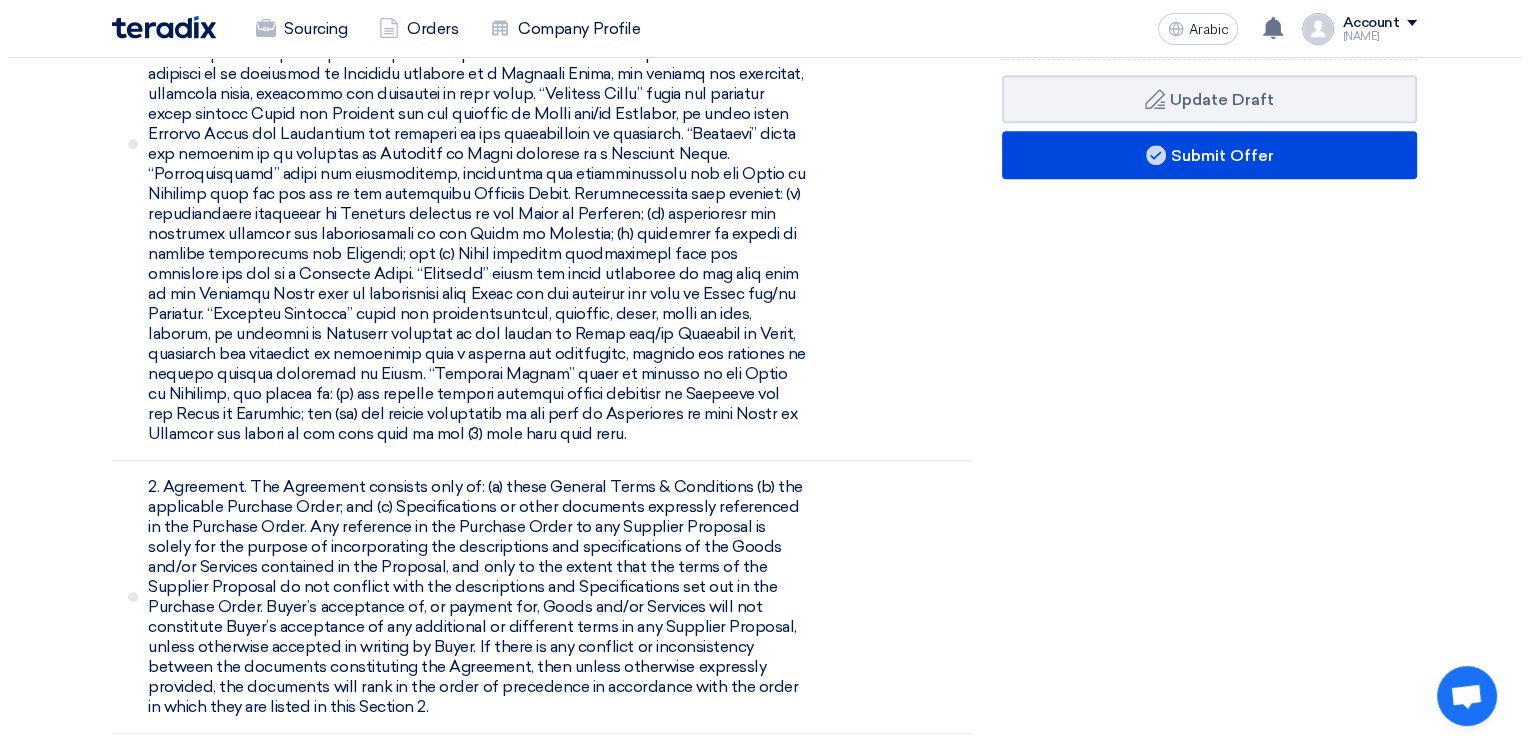scroll, scrollTop: 879, scrollLeft: 0, axis: vertical 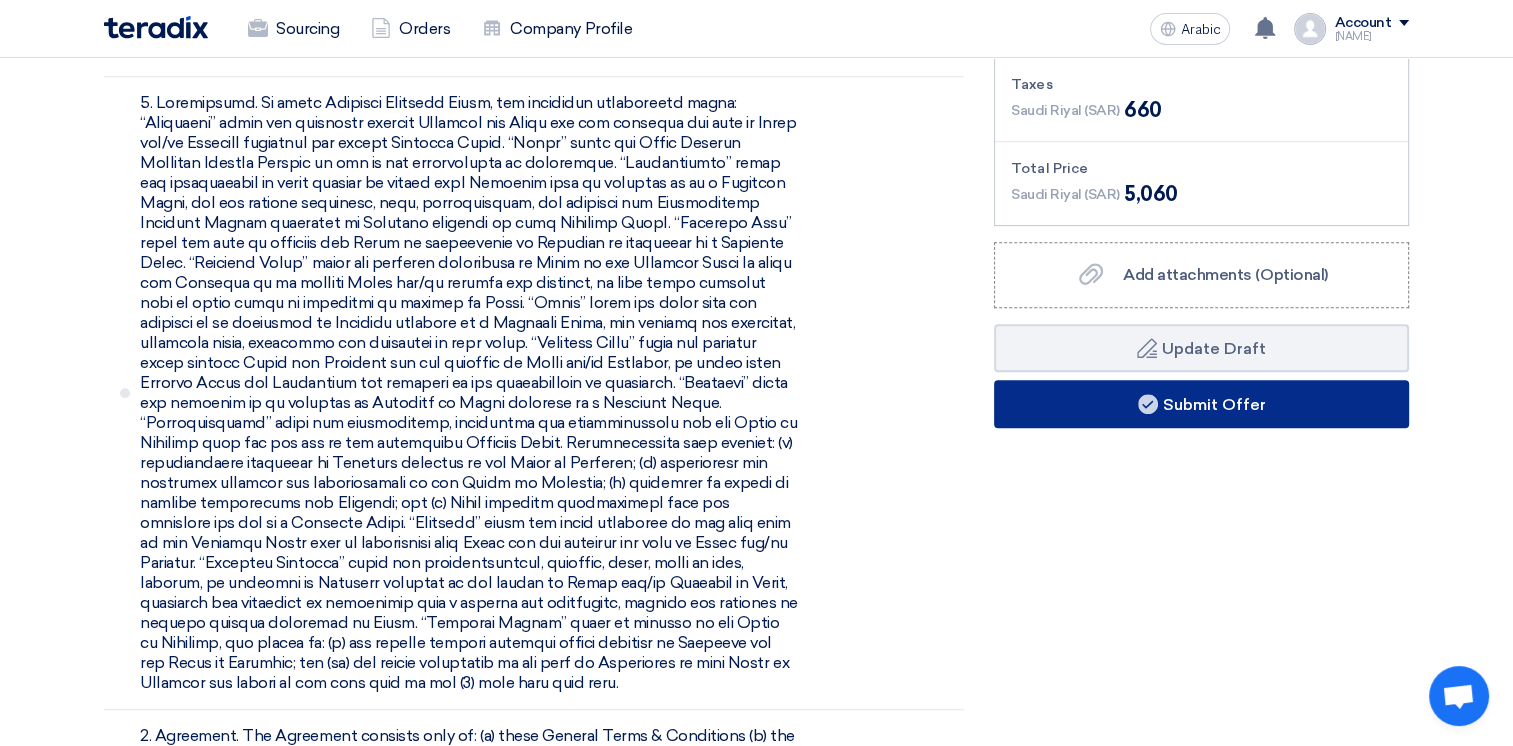 click on "Submit Offer" 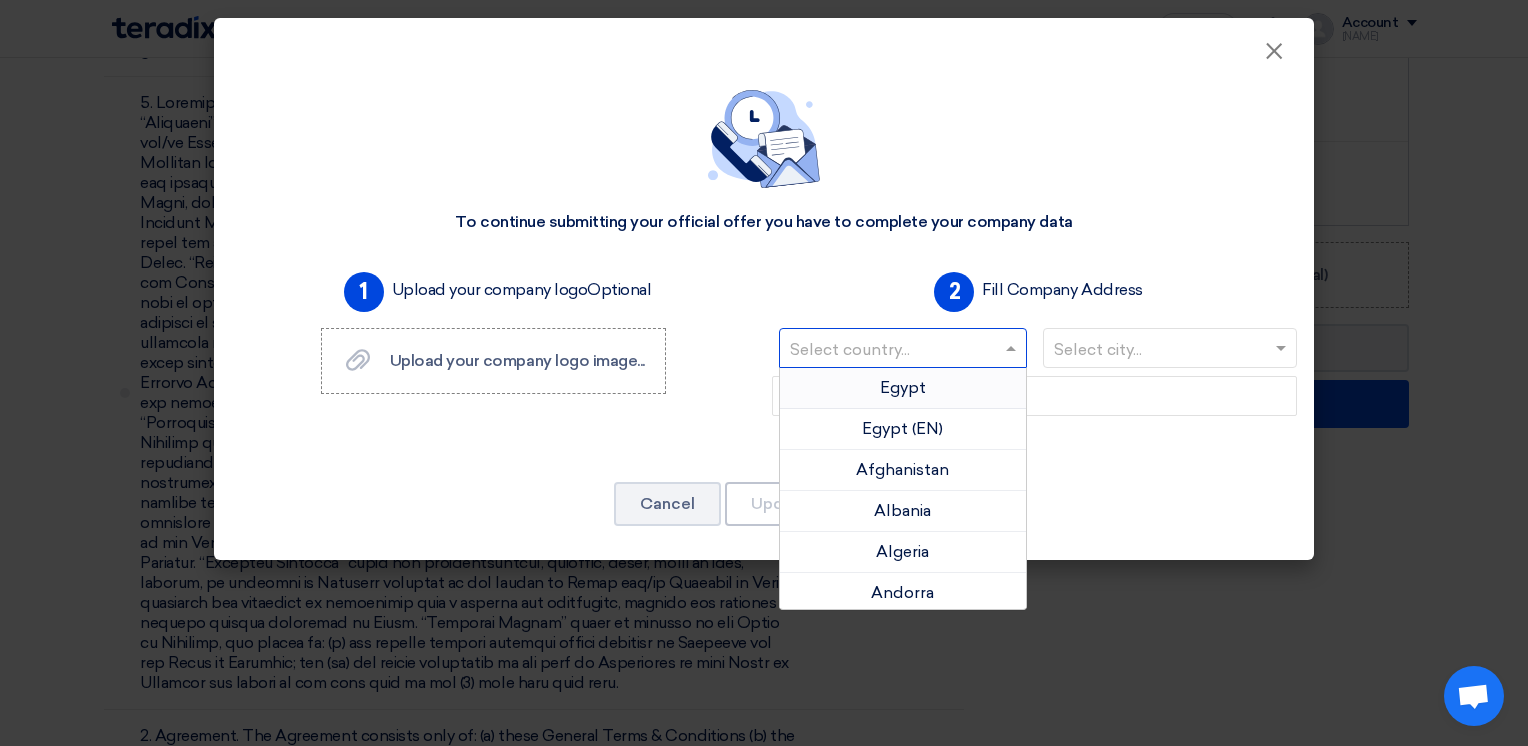 click 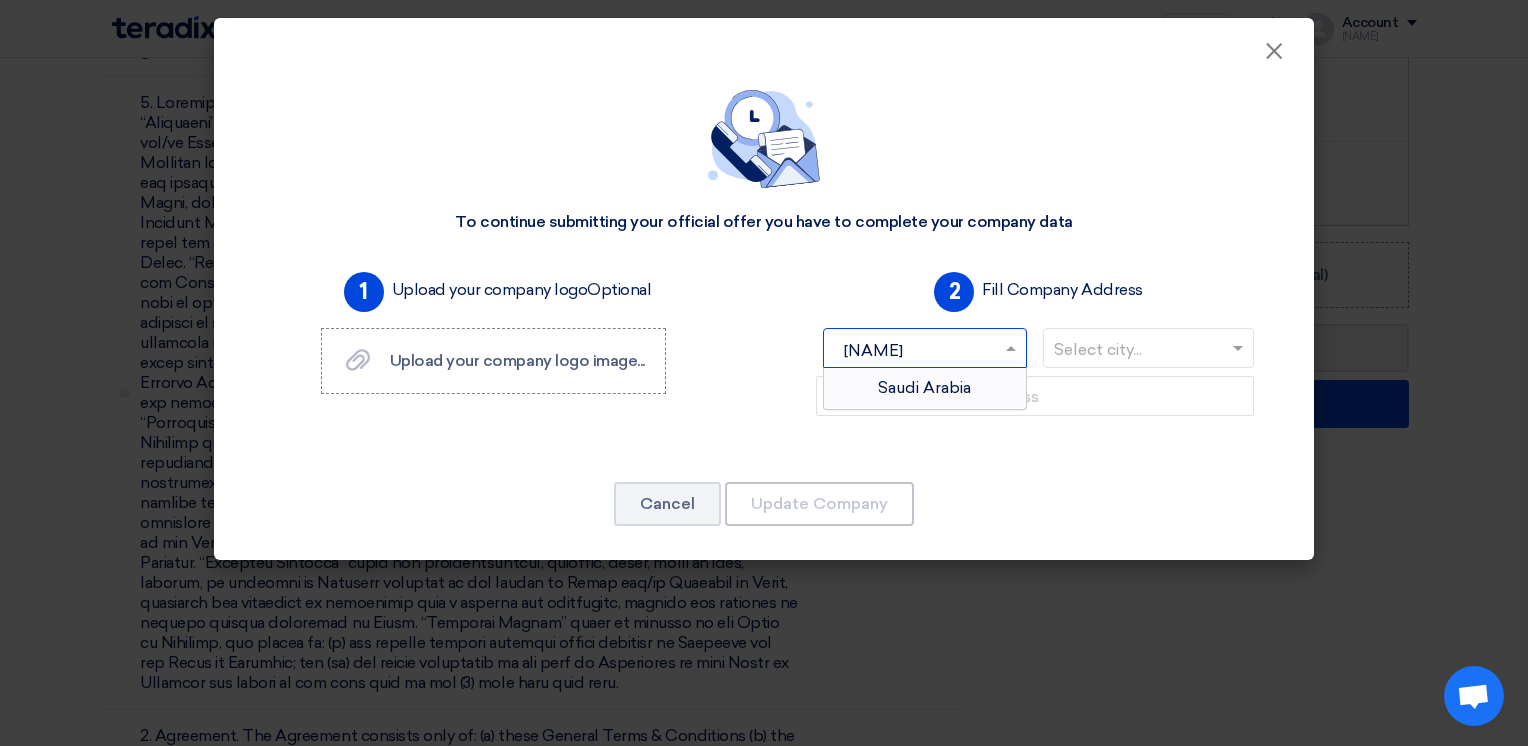 type on "saudi" 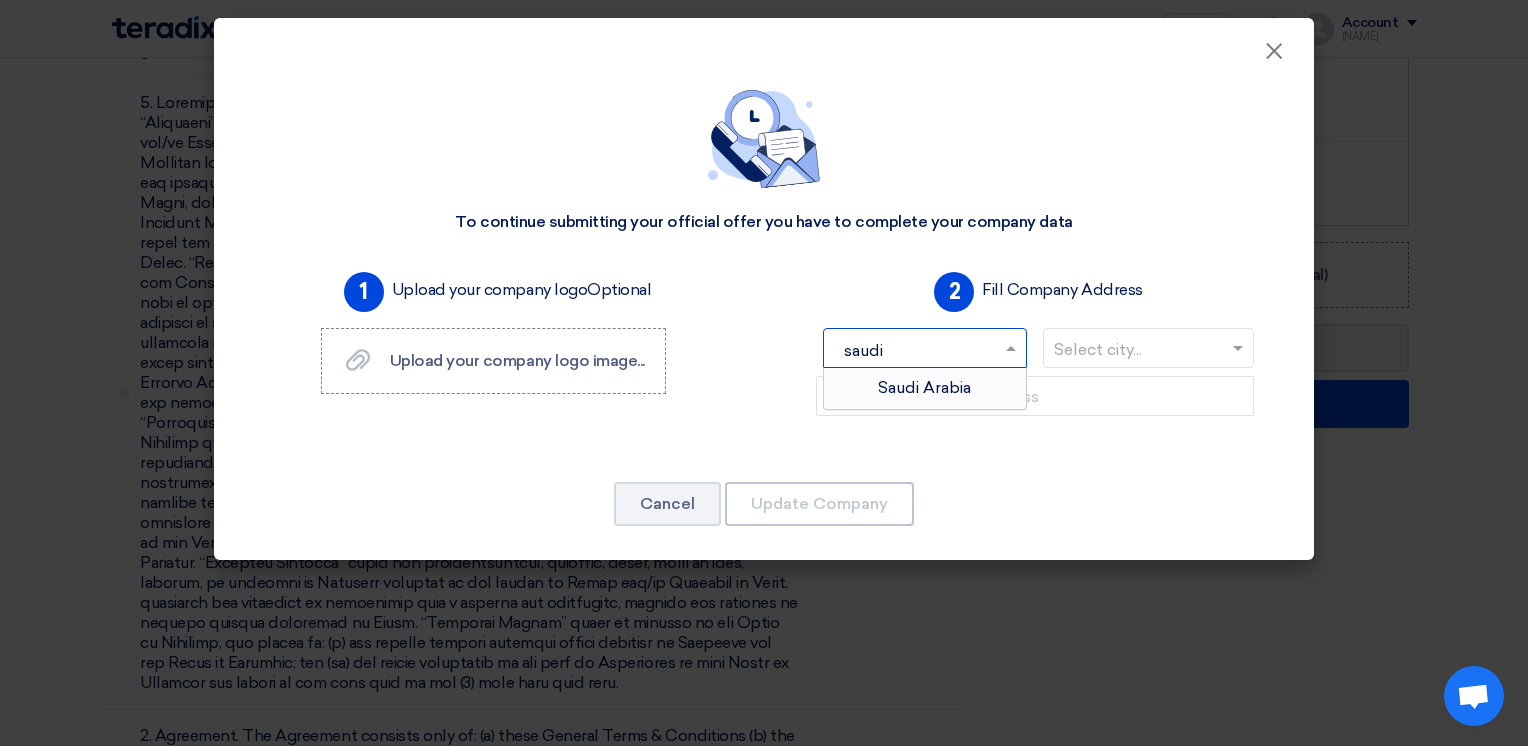 click on "Saudi Arabia" at bounding box center (924, 387) 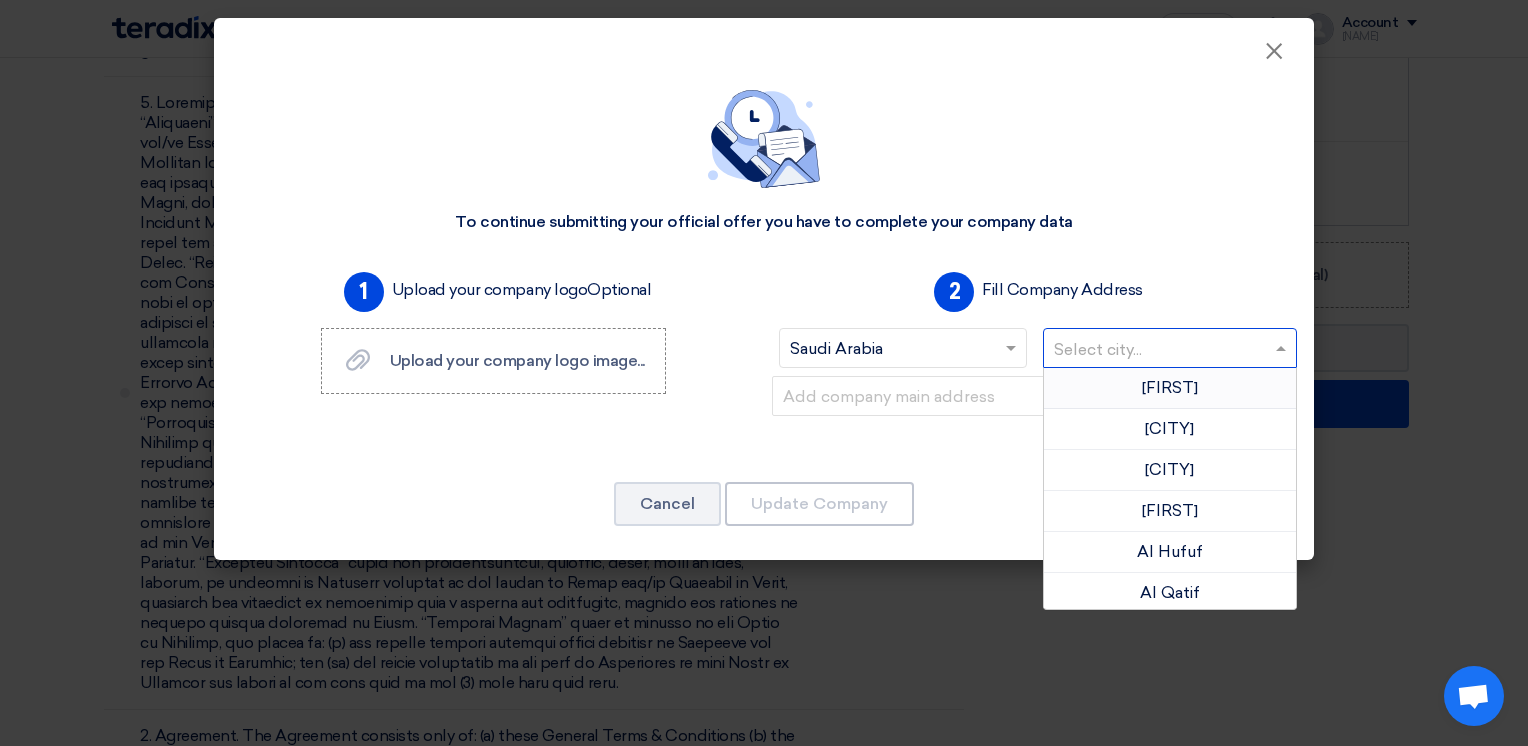 click 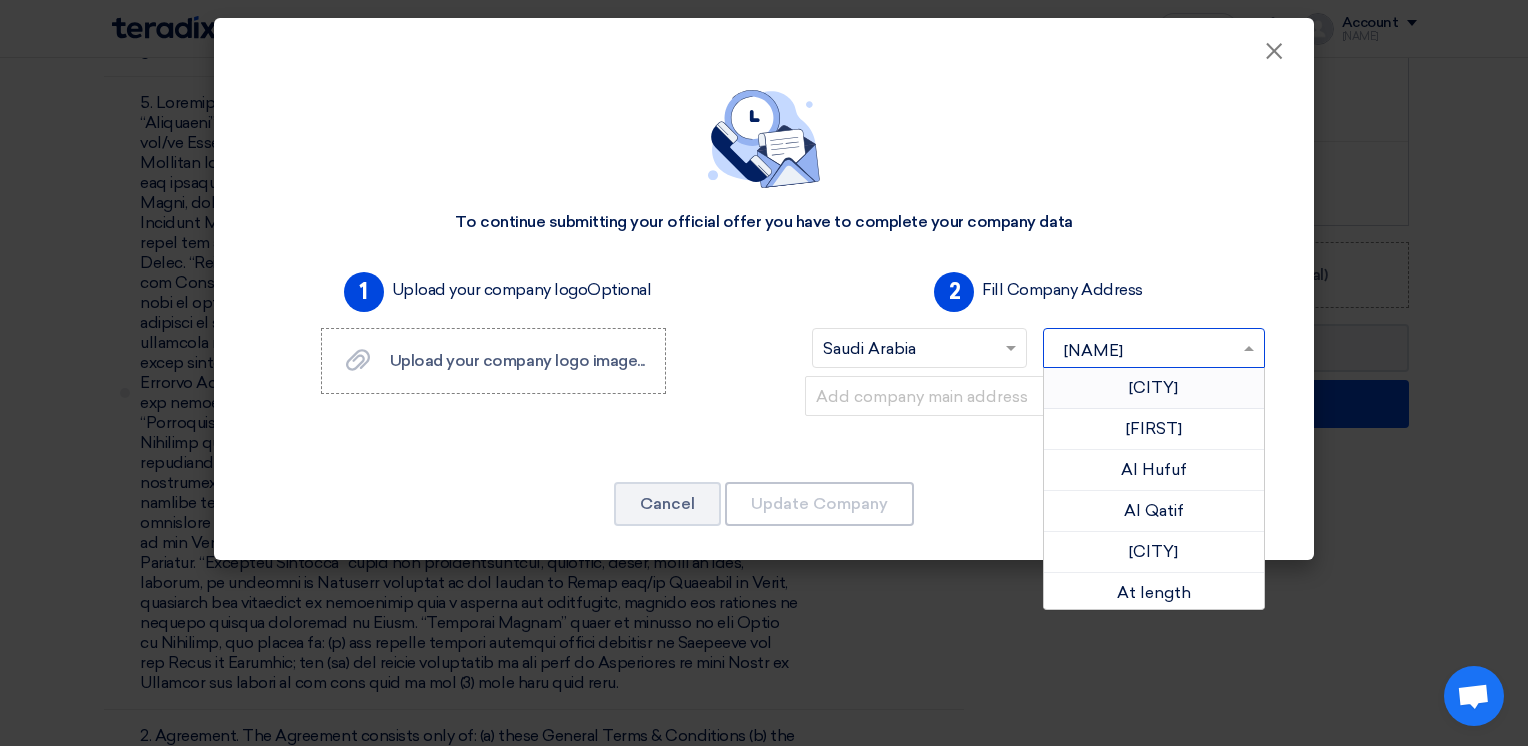 type on "a" 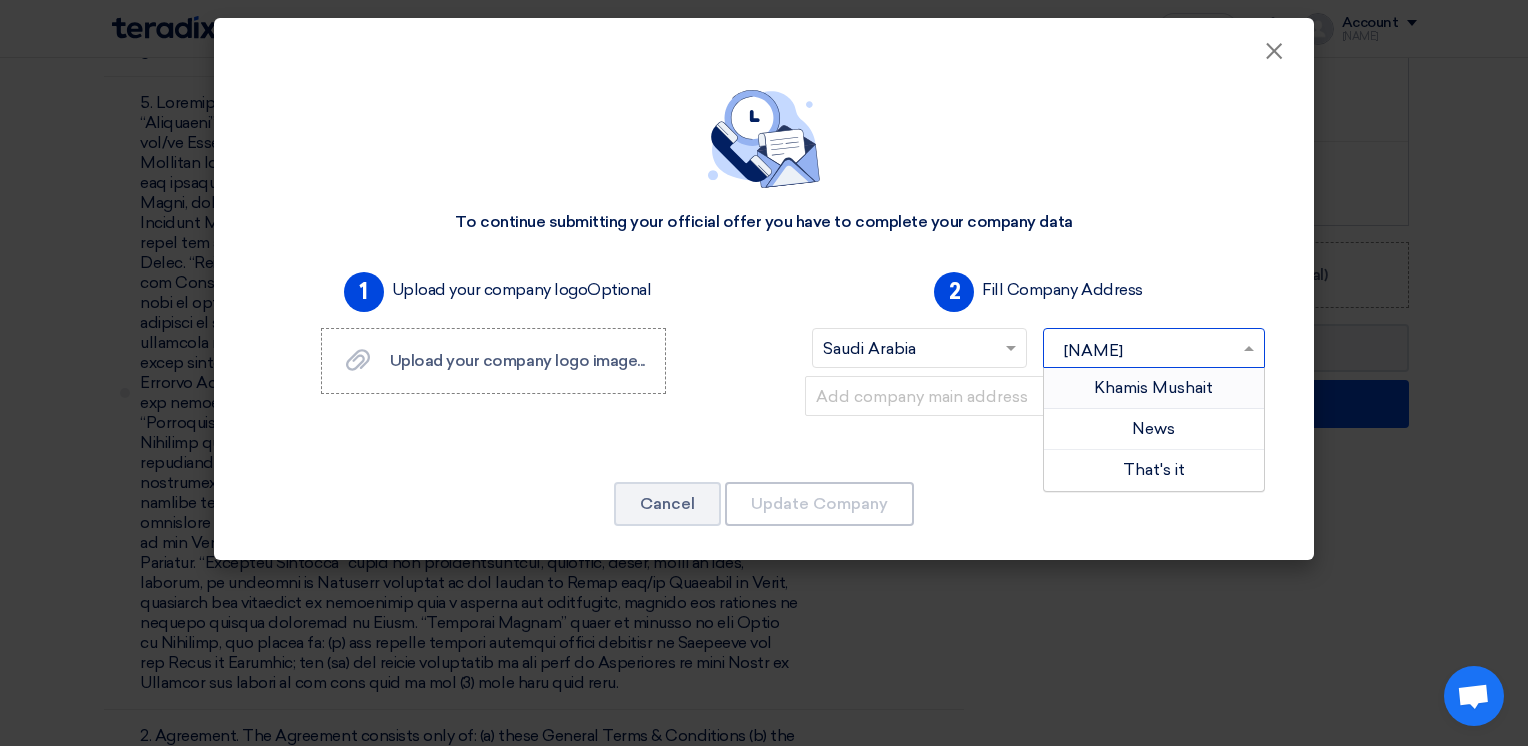 type on "[NAME]" 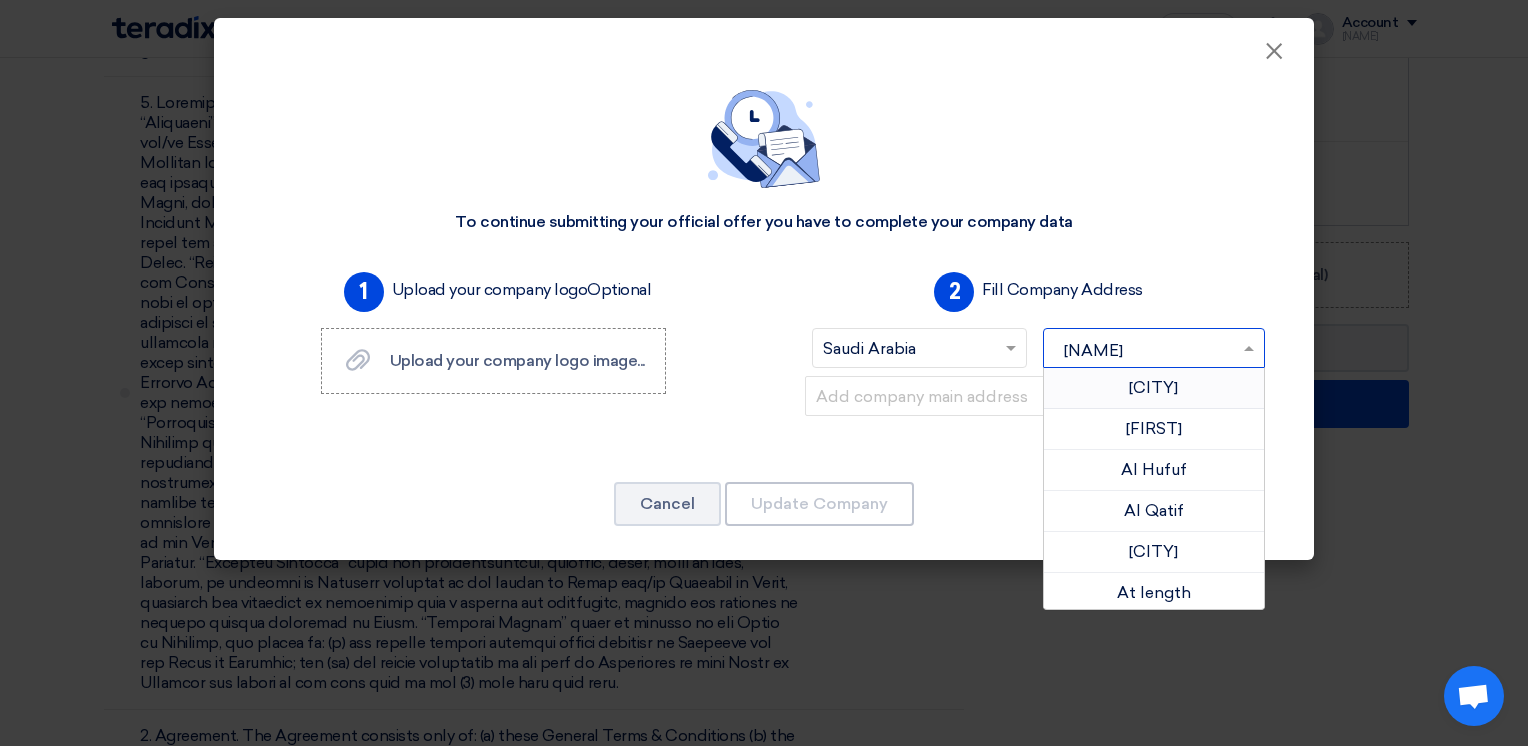 type on "a" 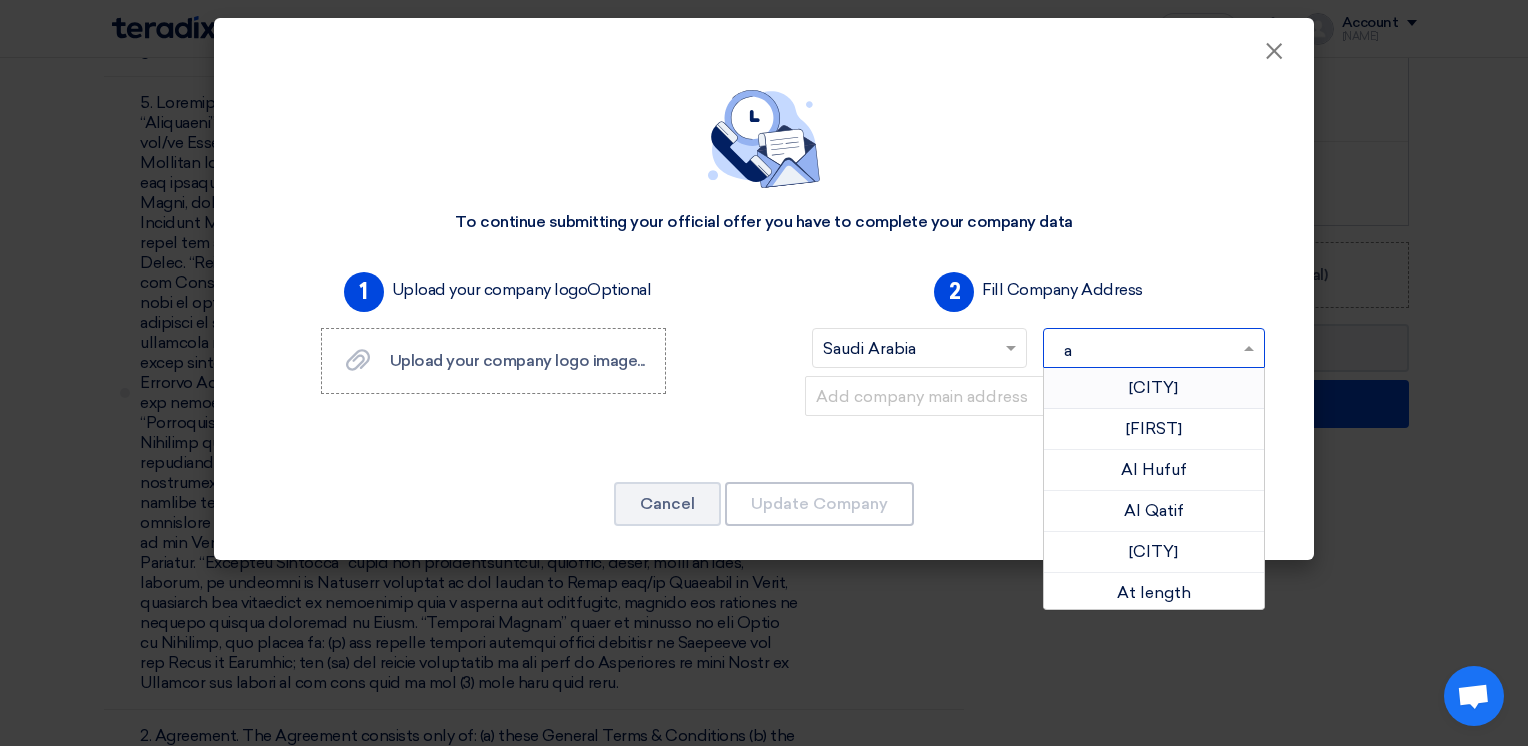 type 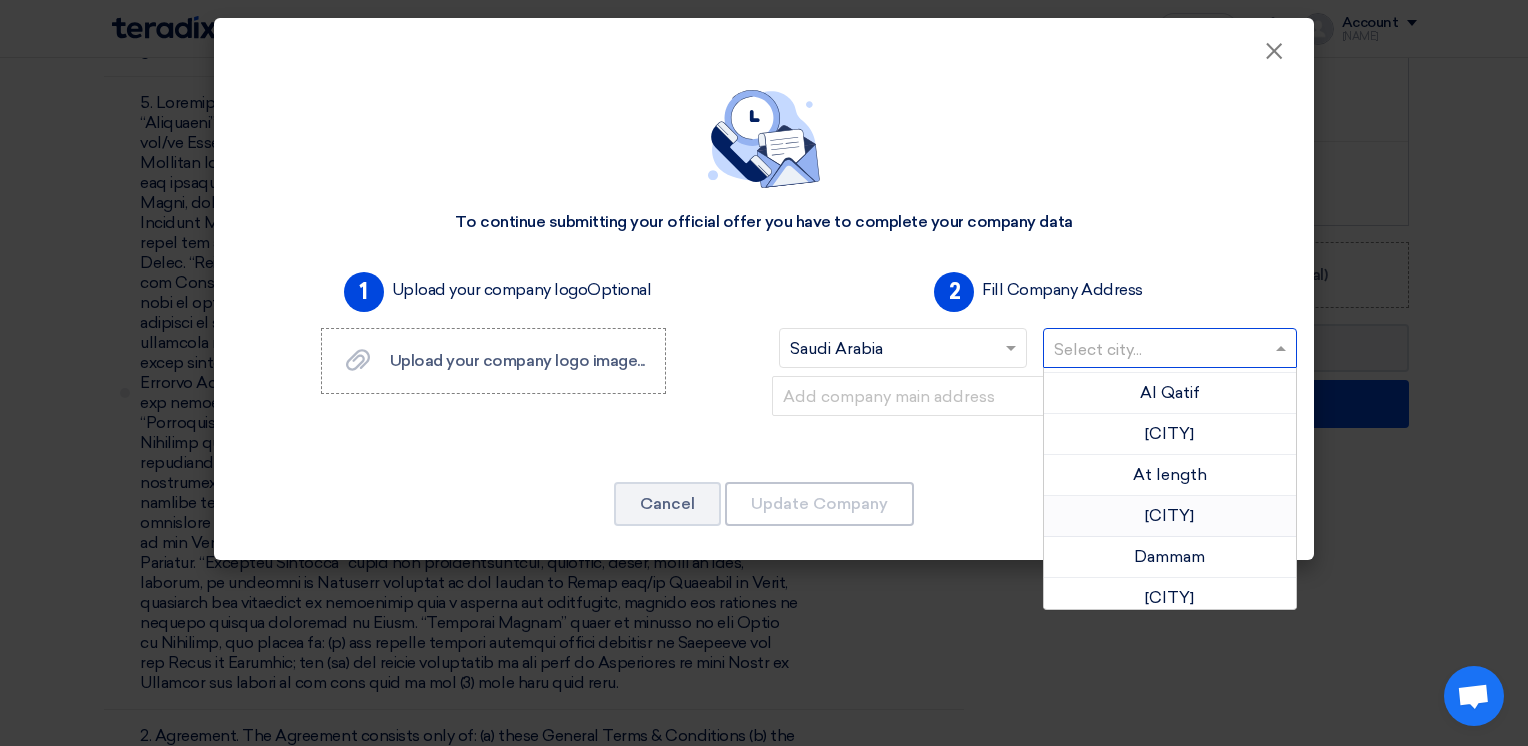 scroll, scrollTop: 300, scrollLeft: 0, axis: vertical 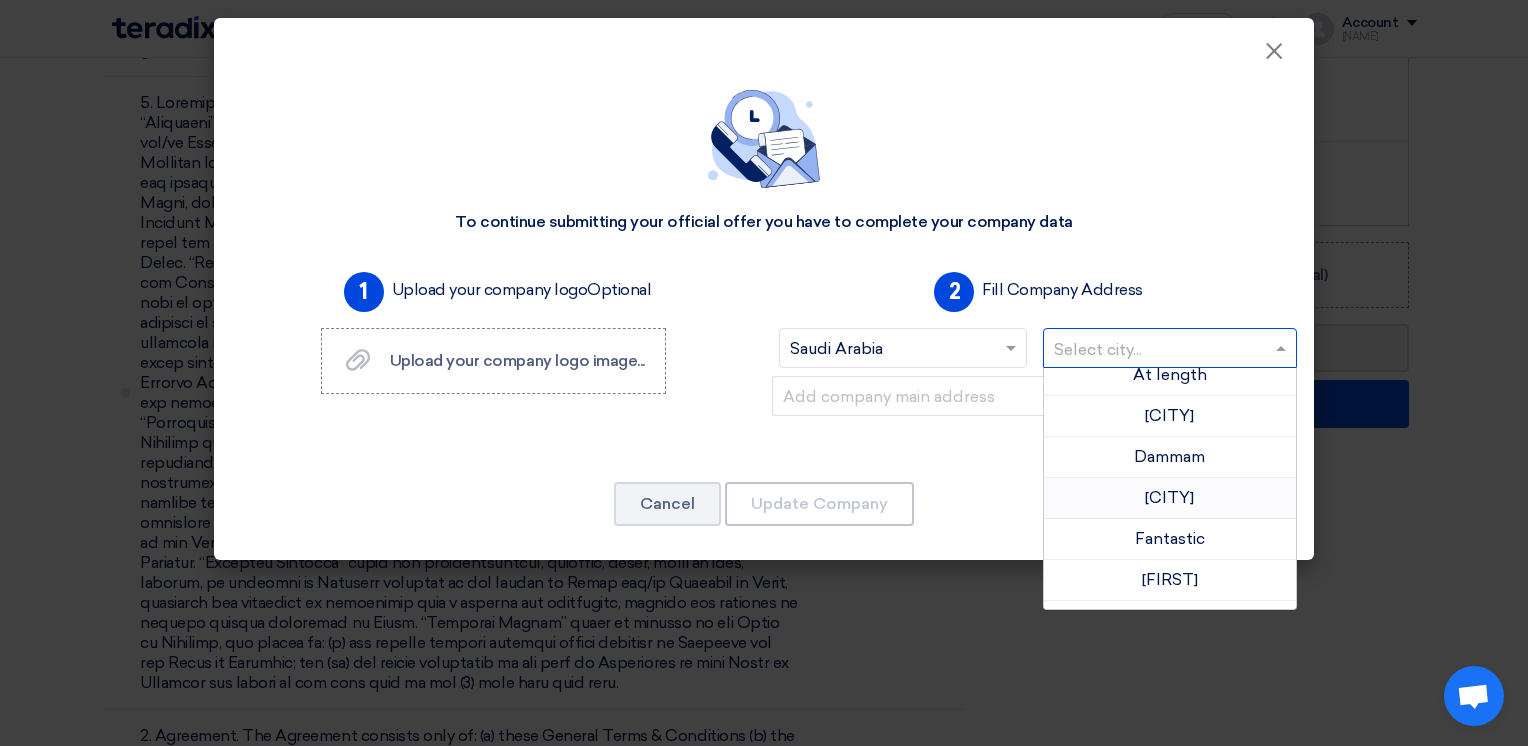 click on "[CITY]" at bounding box center (1169, 497) 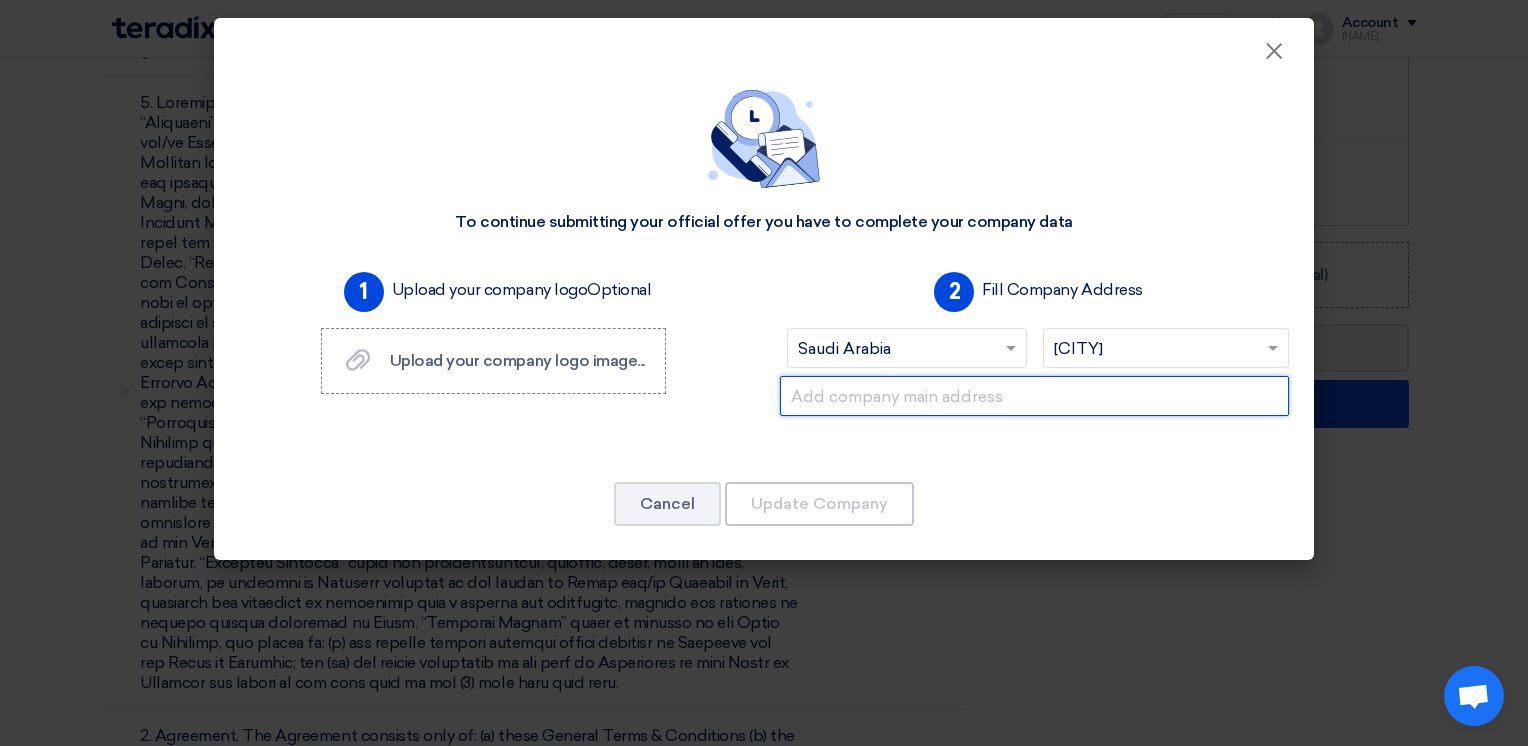 click 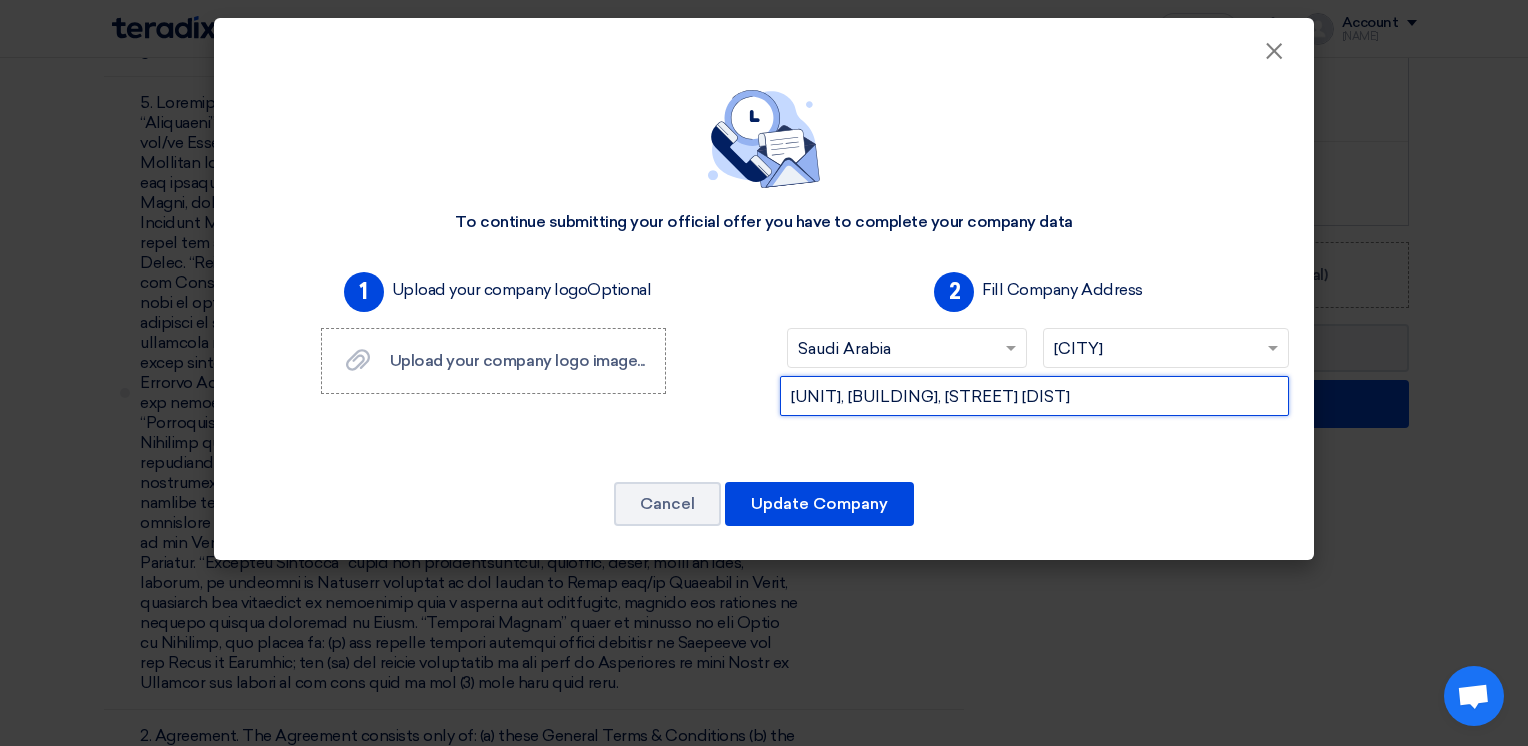 scroll, scrollTop: 0, scrollLeft: 119, axis: horizontal 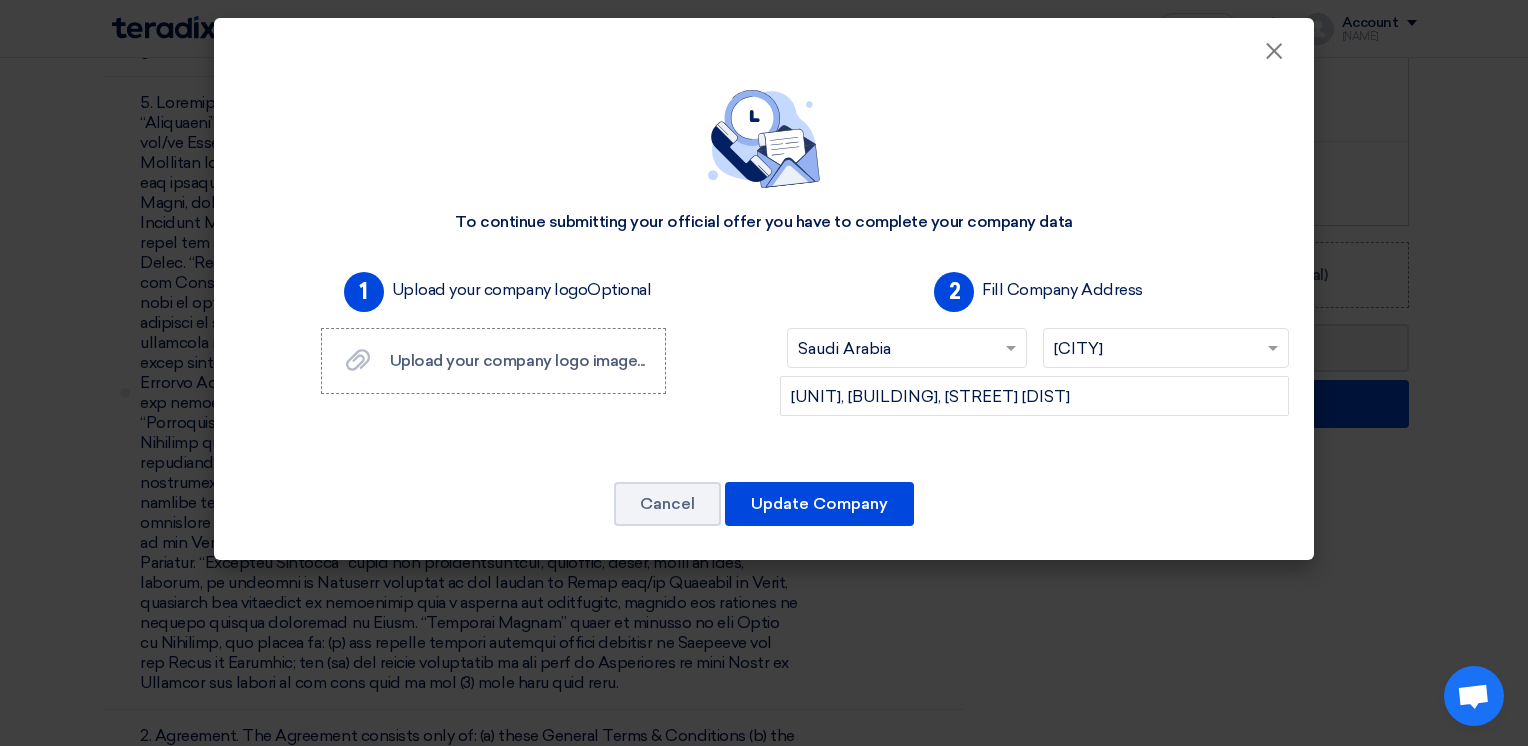 click on "[NUMBER]
Upload your company logo
Optional
Upload your company logo image...
Upload your company logo image...
[NUMBER]
Fill Company Address
Select country...
×
Saudi Arabia
×
Select city...
× ×" 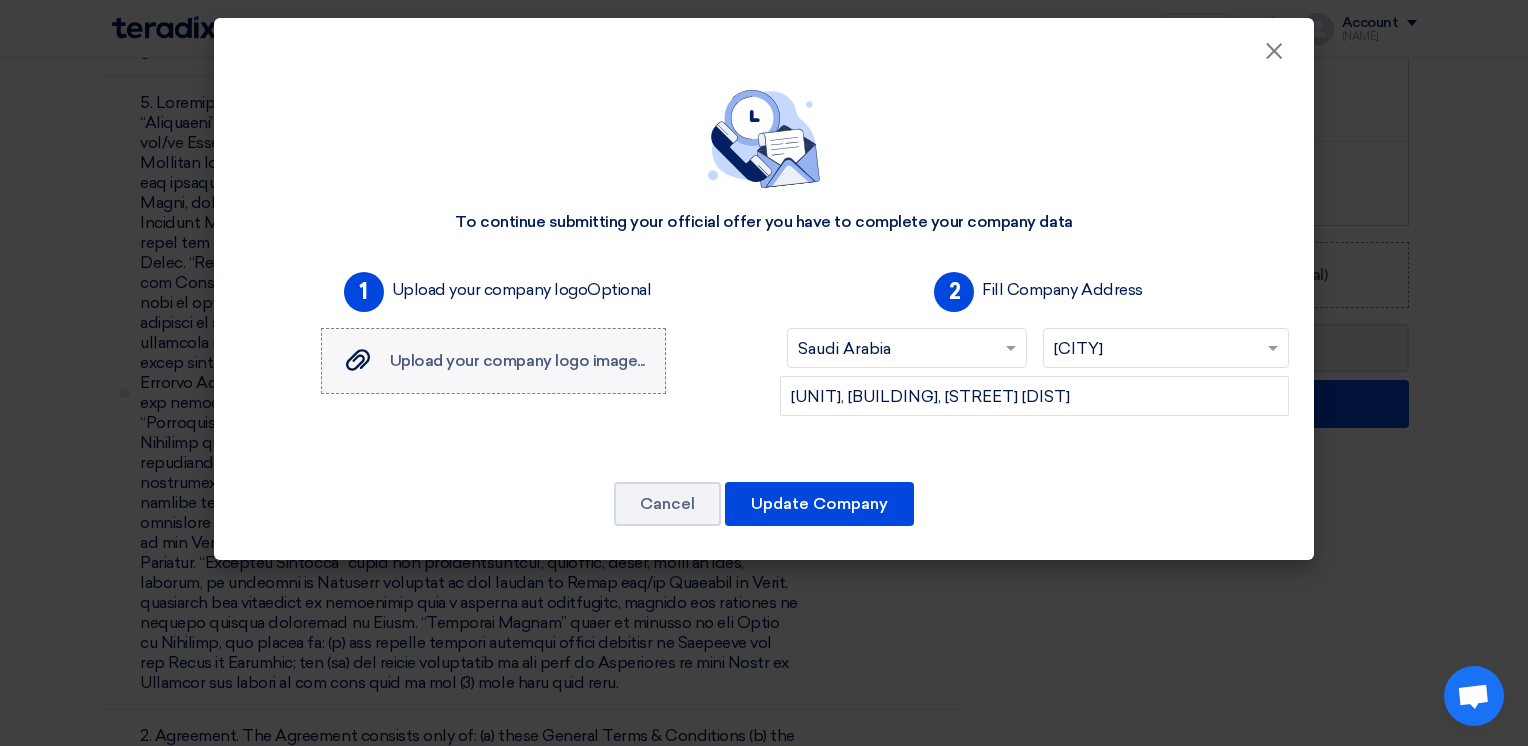 click on "Upload your company logo image..." 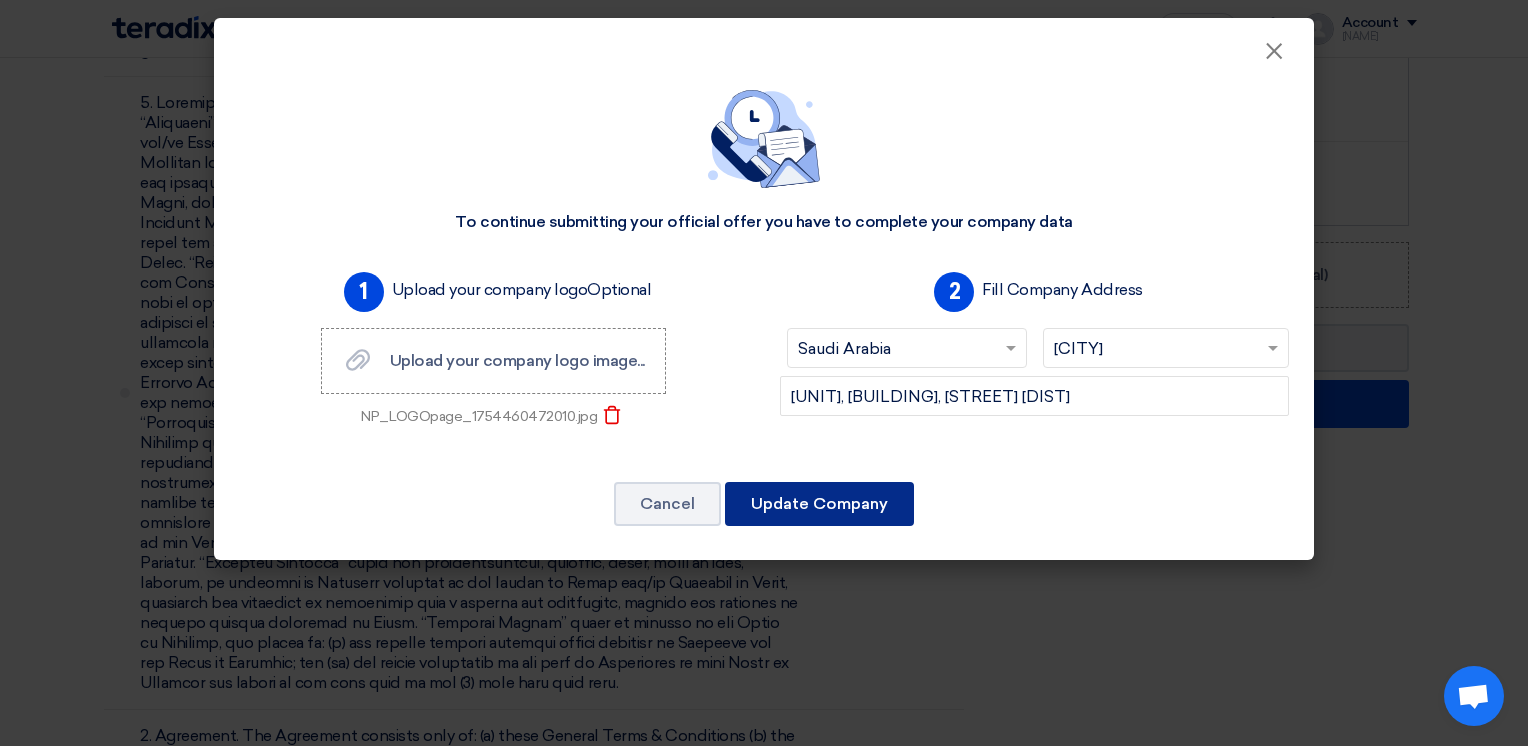 click on "Update Company" 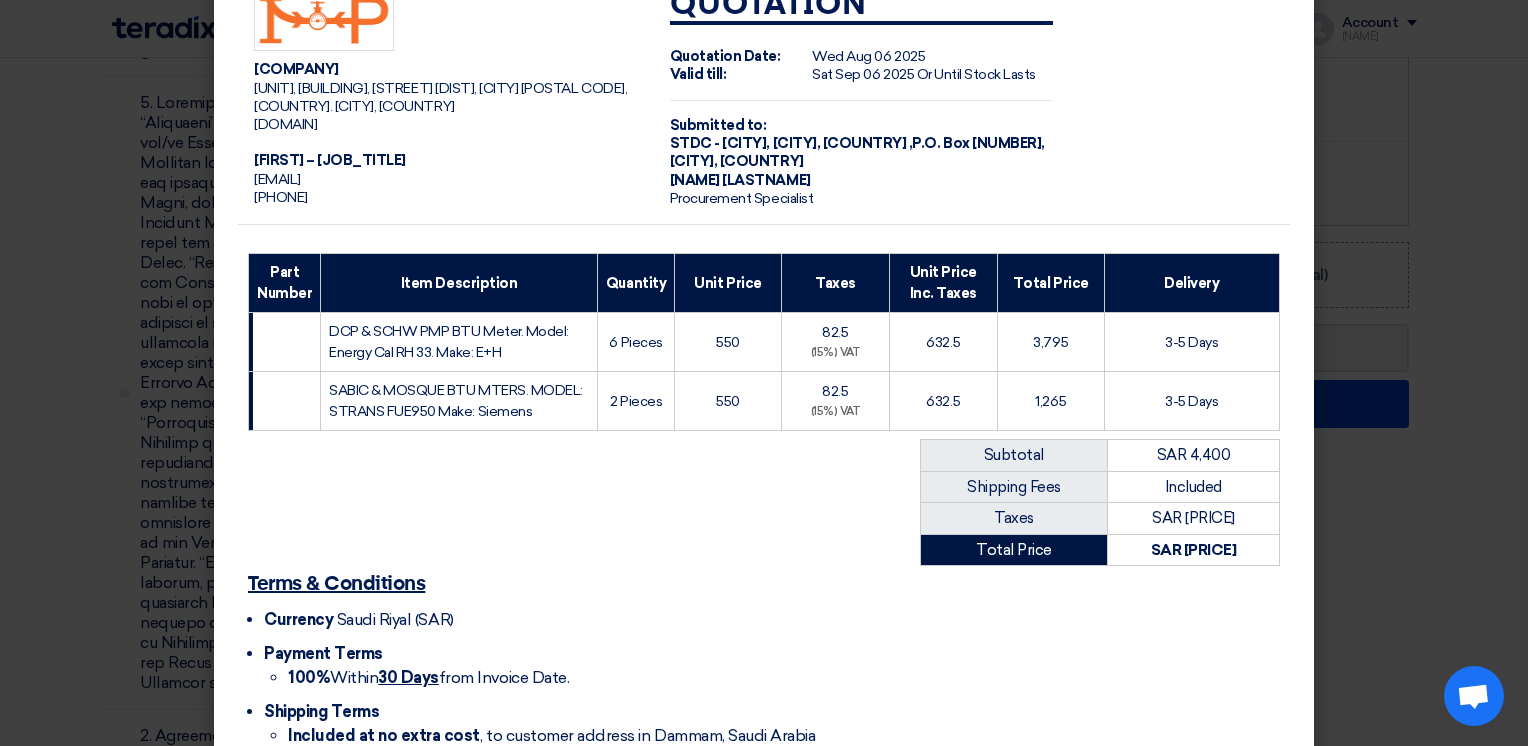 scroll, scrollTop: 181, scrollLeft: 0, axis: vertical 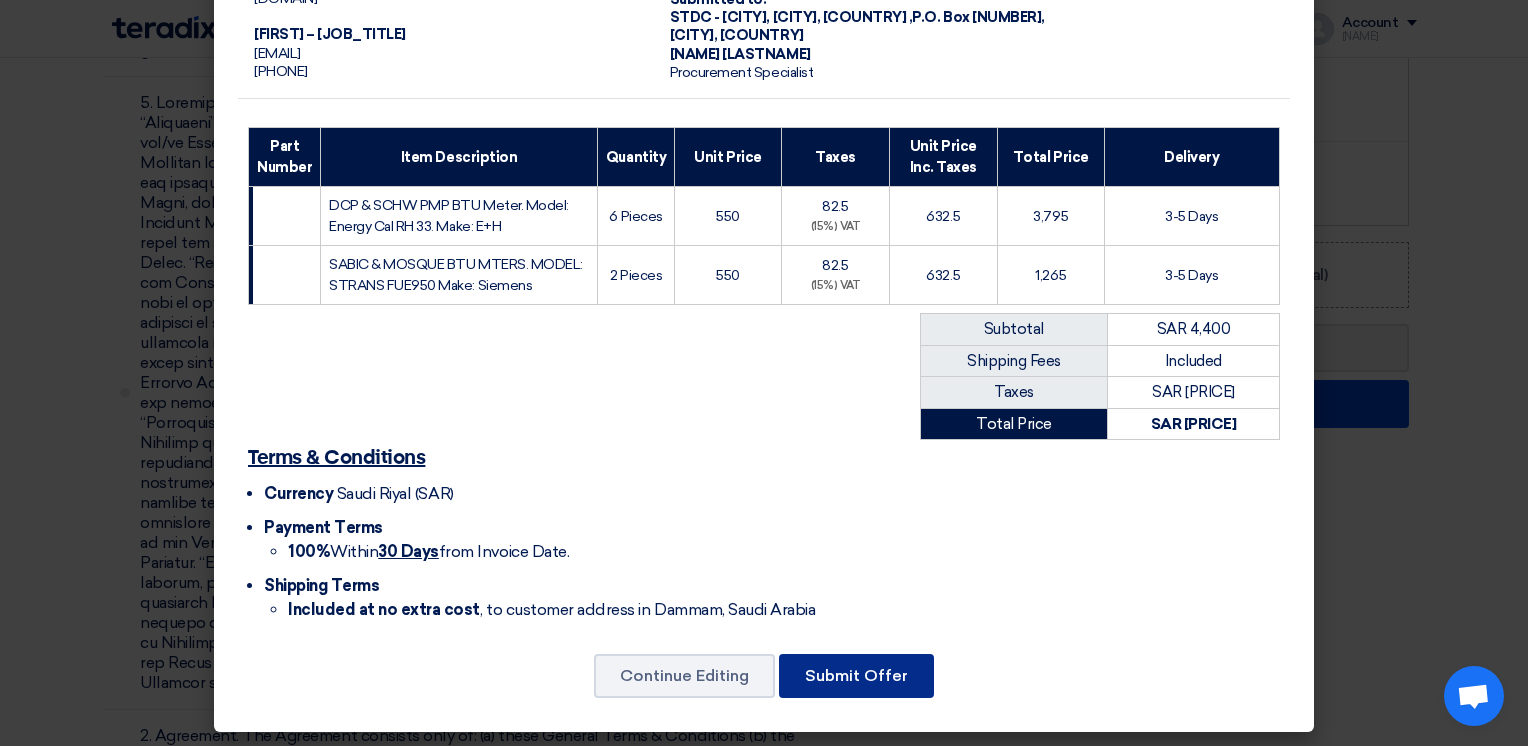 click on "Submit Offer" 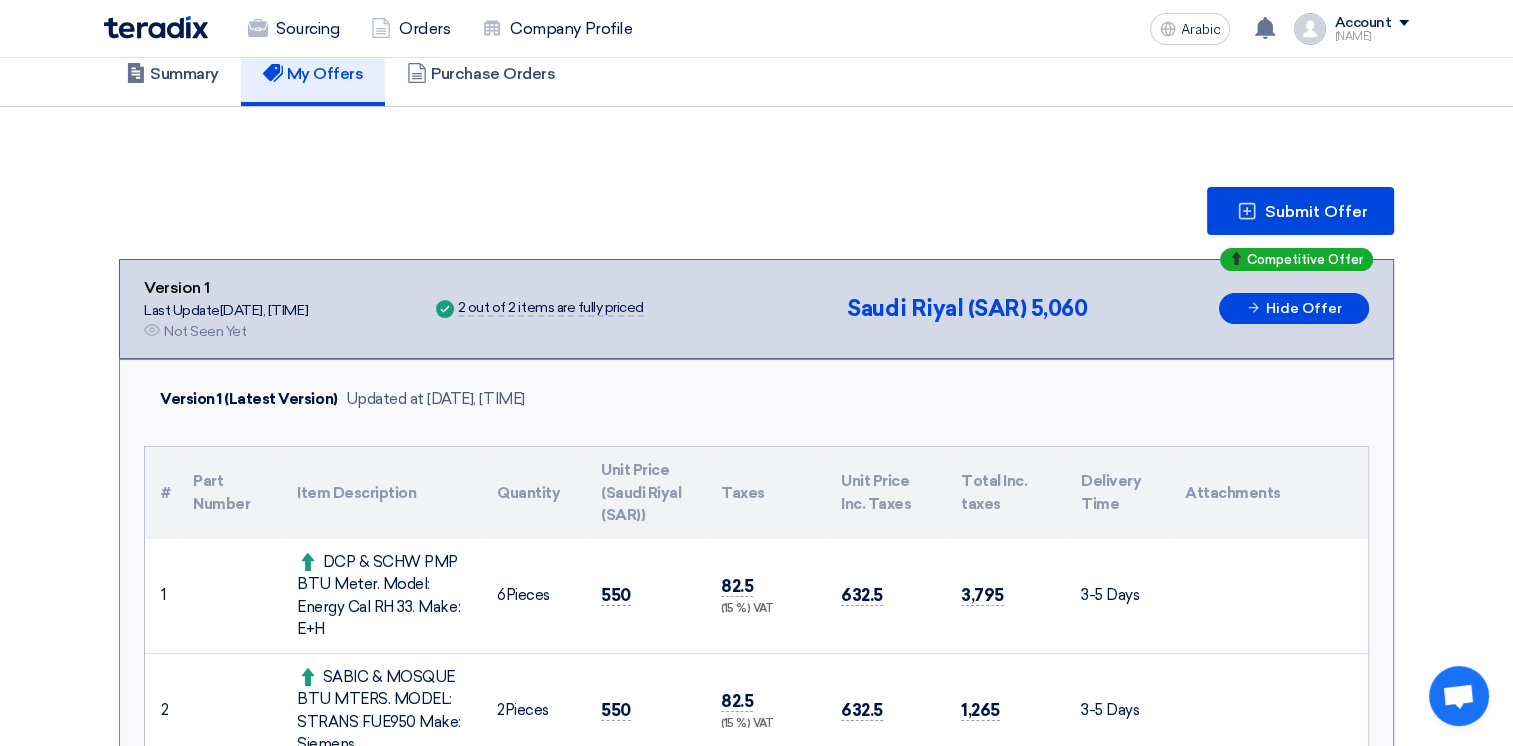 scroll, scrollTop: 1189, scrollLeft: 0, axis: vertical 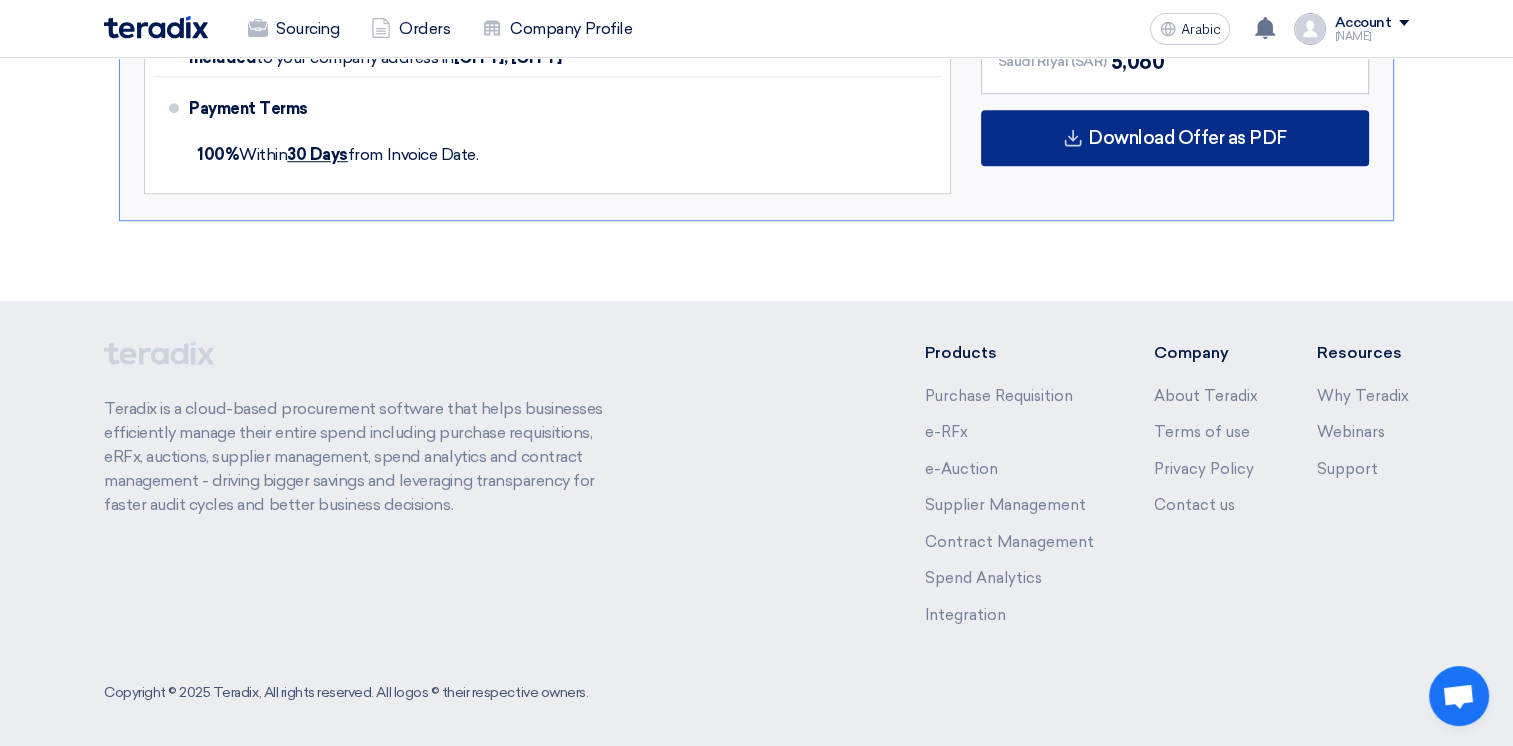 click on "Download Offer as PDF" at bounding box center (1187, 138) 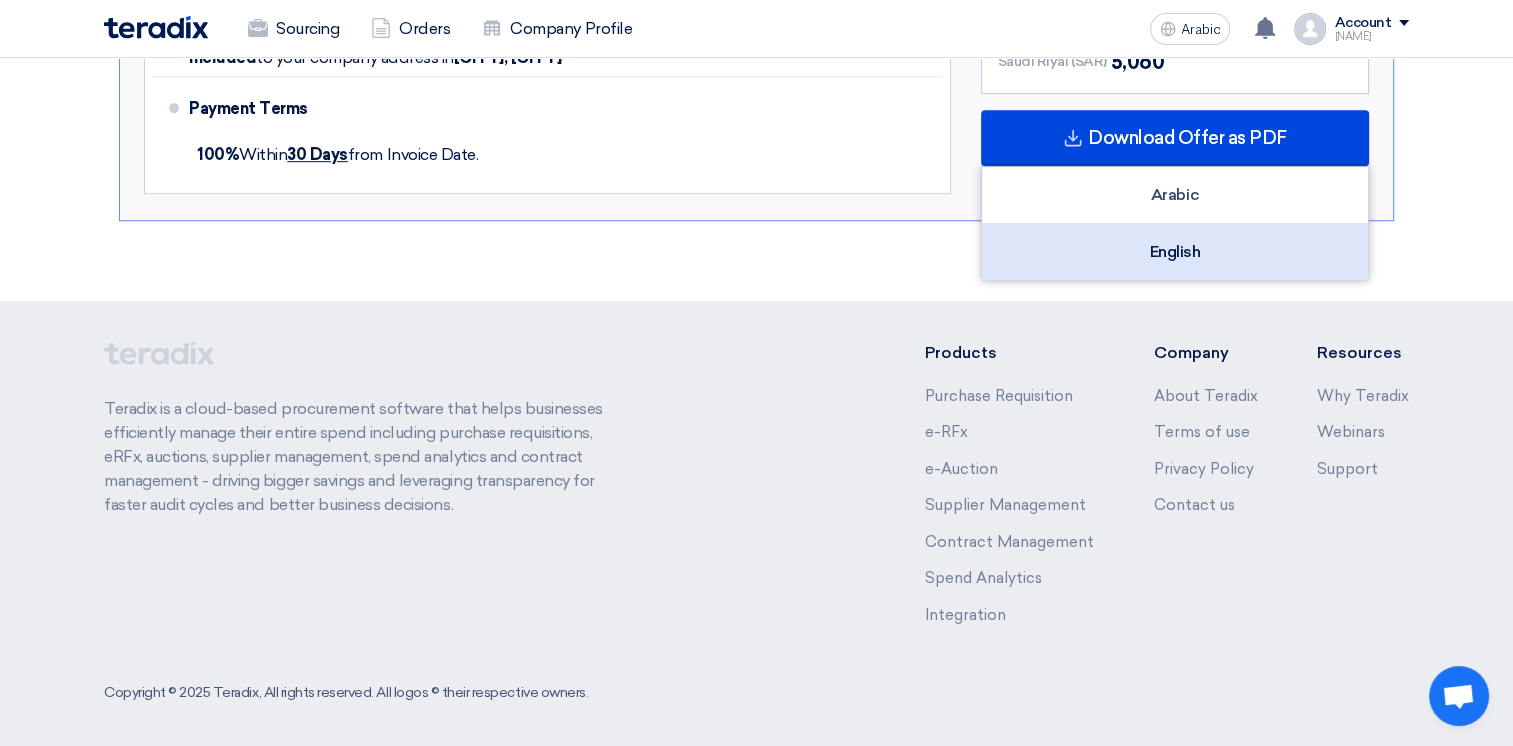 click on "English" at bounding box center (1175, 252) 